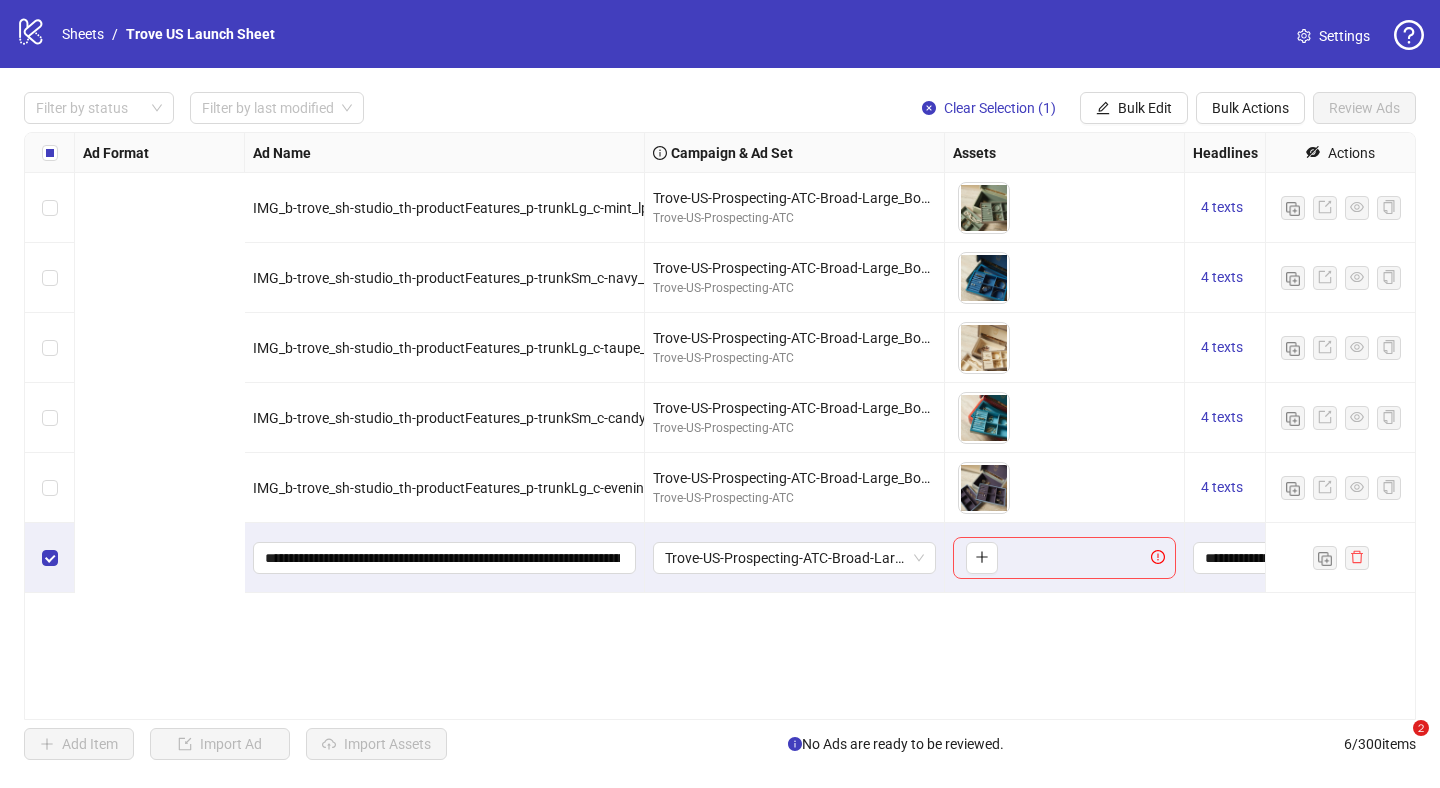 scroll, scrollTop: 0, scrollLeft: 0, axis: both 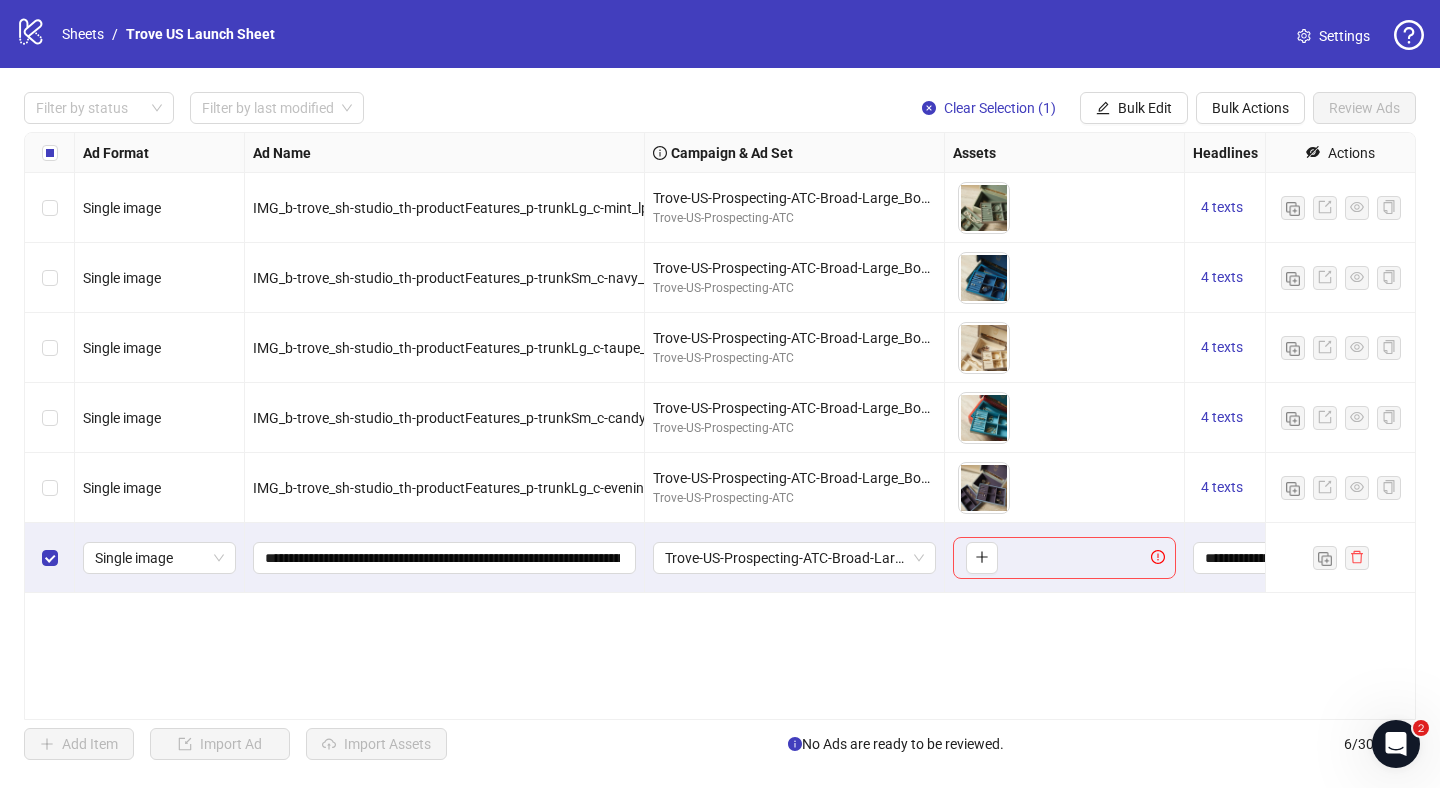 click on "Single image" at bounding box center [160, 348] 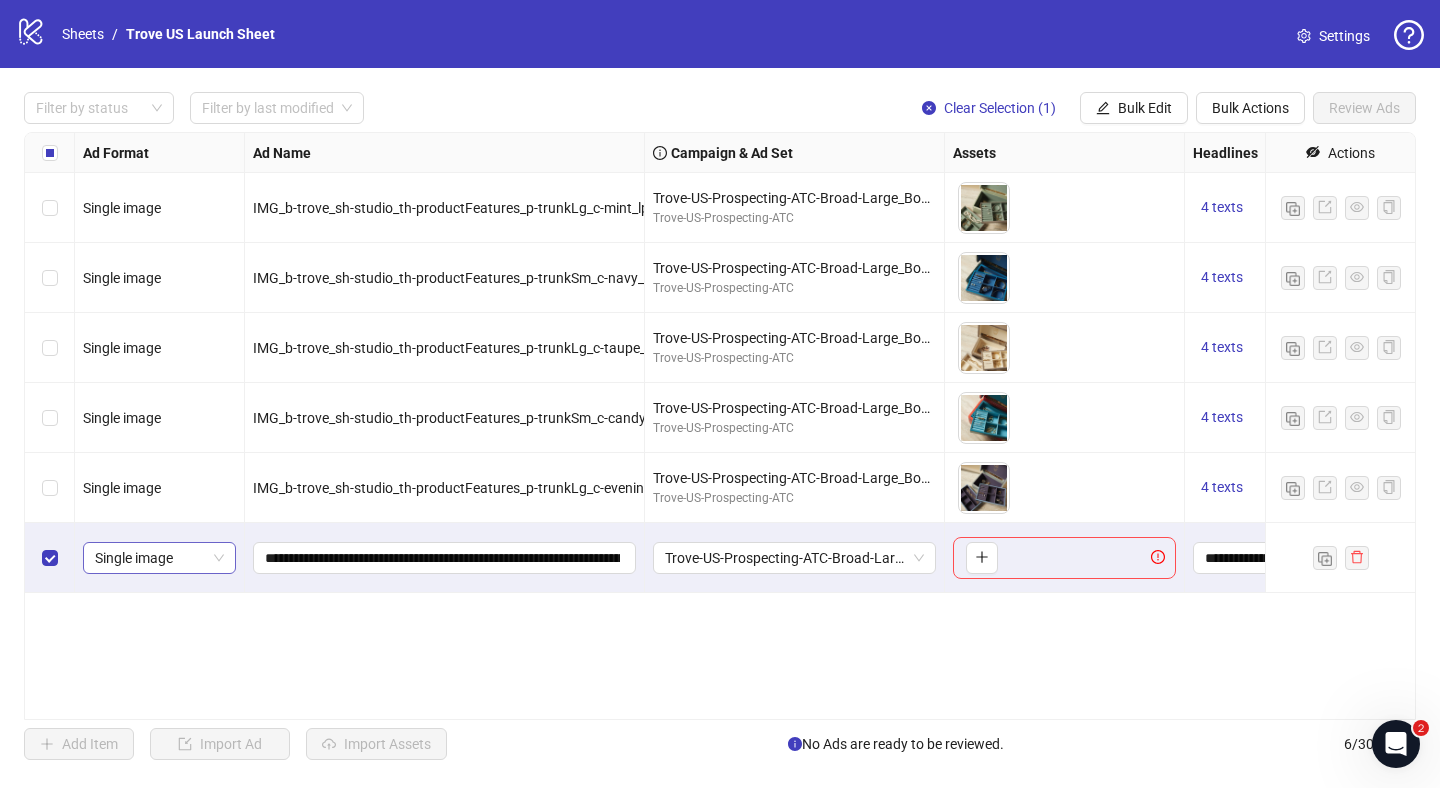 click on "Single image" at bounding box center [159, 558] 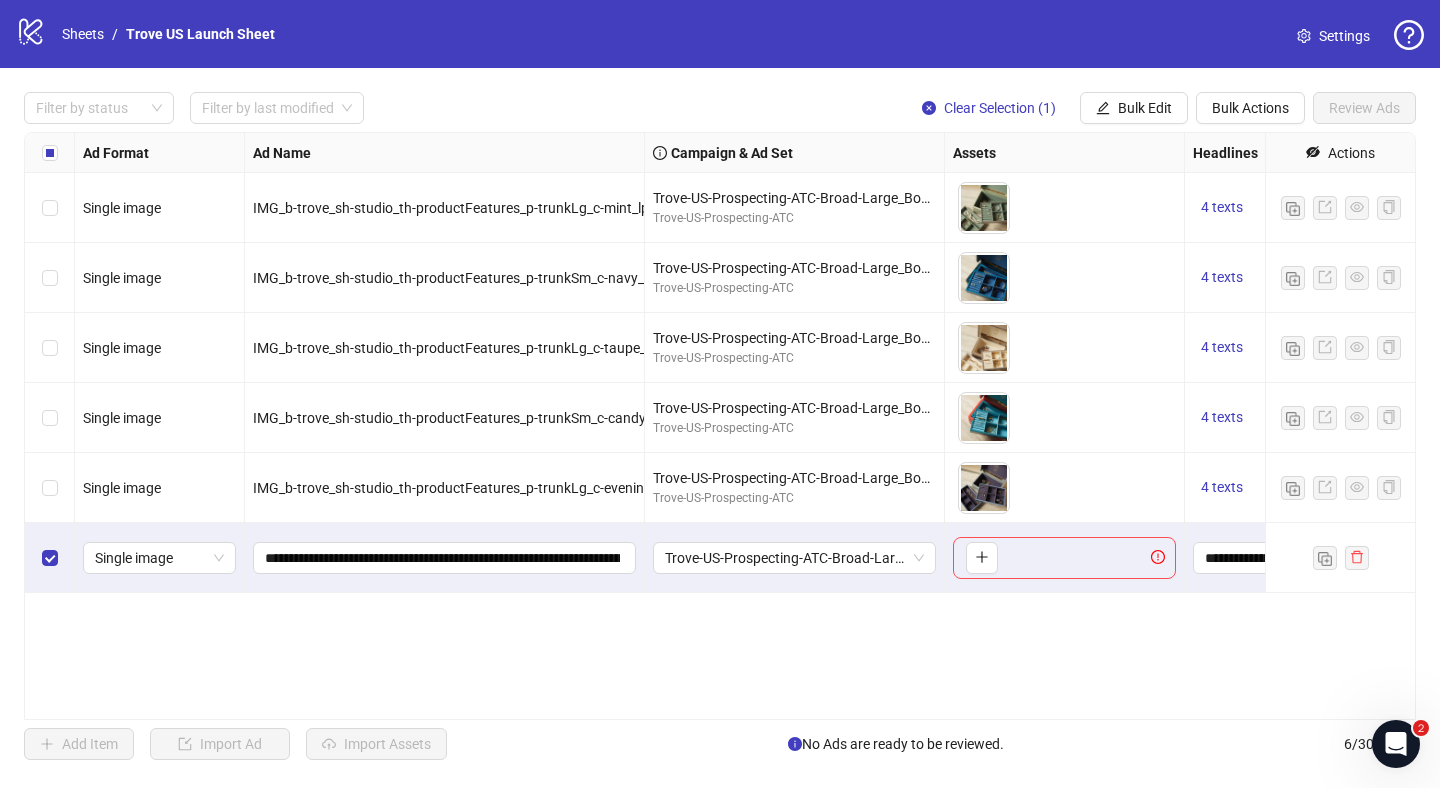 click on "Ad Format Ad Name Campaign & Ad Set Assets Headlines Primary Texts Descriptions Destination URL App Product Page ID Display URL Leadgen Form Product Set ID Call to Action Actions Single image IMG_b-trove_sh-studio_th-productFeatures_p-trunkLg_c-mint_lp-pdp_vis-overhead mint multi tray interior Trove-US-Prospecting-ATC-Broad-Large_Boxes Trove-US-Prospecting-ATC
To pick up a draggable item, press the space bar.
While dragging, use the arrow keys to move the item.
Press space again to drop the item in its new position, or press escape to cancel.
4 texts 4 texts Single image IMG_b-trove_sh-studio_th-productFeatures_p-trunkSm_c-navy_lp-pdp_vis-overhead midnight navy interior trunk tray Trove-US-Prospecting-ATC-Broad-Large_Boxes Trove-US-Prospecting-ATC
To pick up a draggable item, press the space bar.
While dragging, use the arrow keys to move the item.
Press space again to drop the item in its new position, or press escape to cancel.
4 texts 4 texts Single image 4 texts 4 texts + 3" at bounding box center (720, 426) 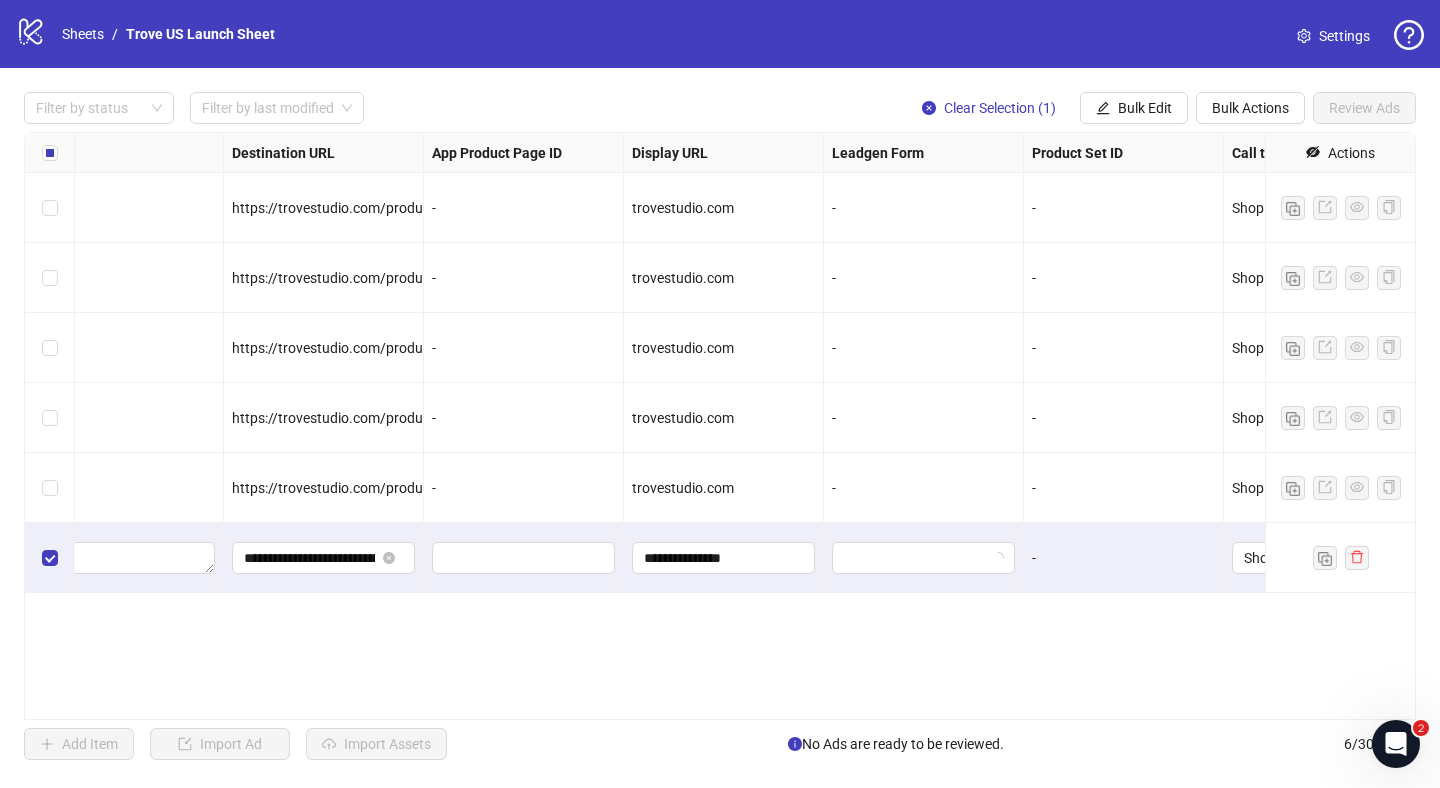 scroll, scrollTop: 0, scrollLeft: 1880, axis: horizontal 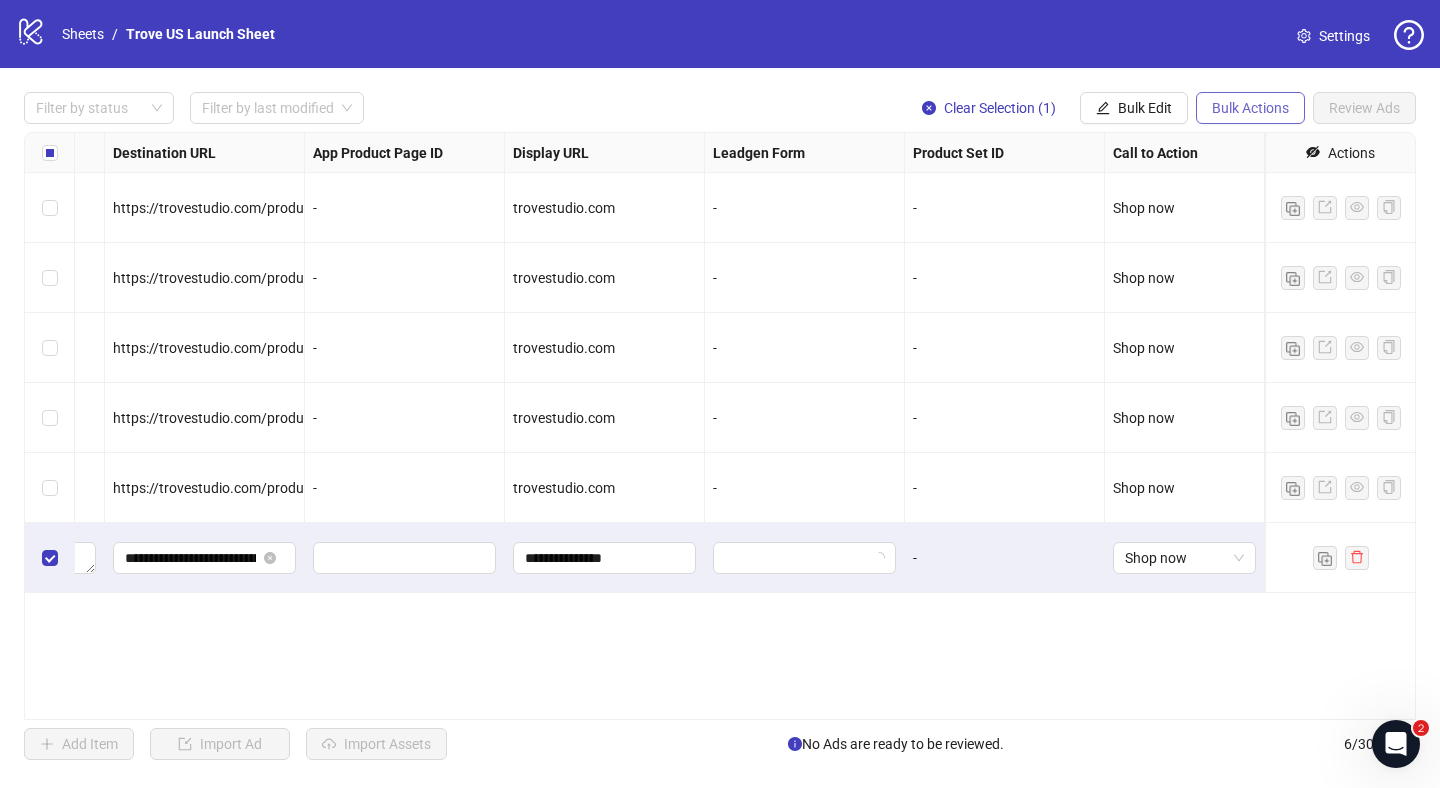 click on "Bulk Actions" at bounding box center [1103, 108] 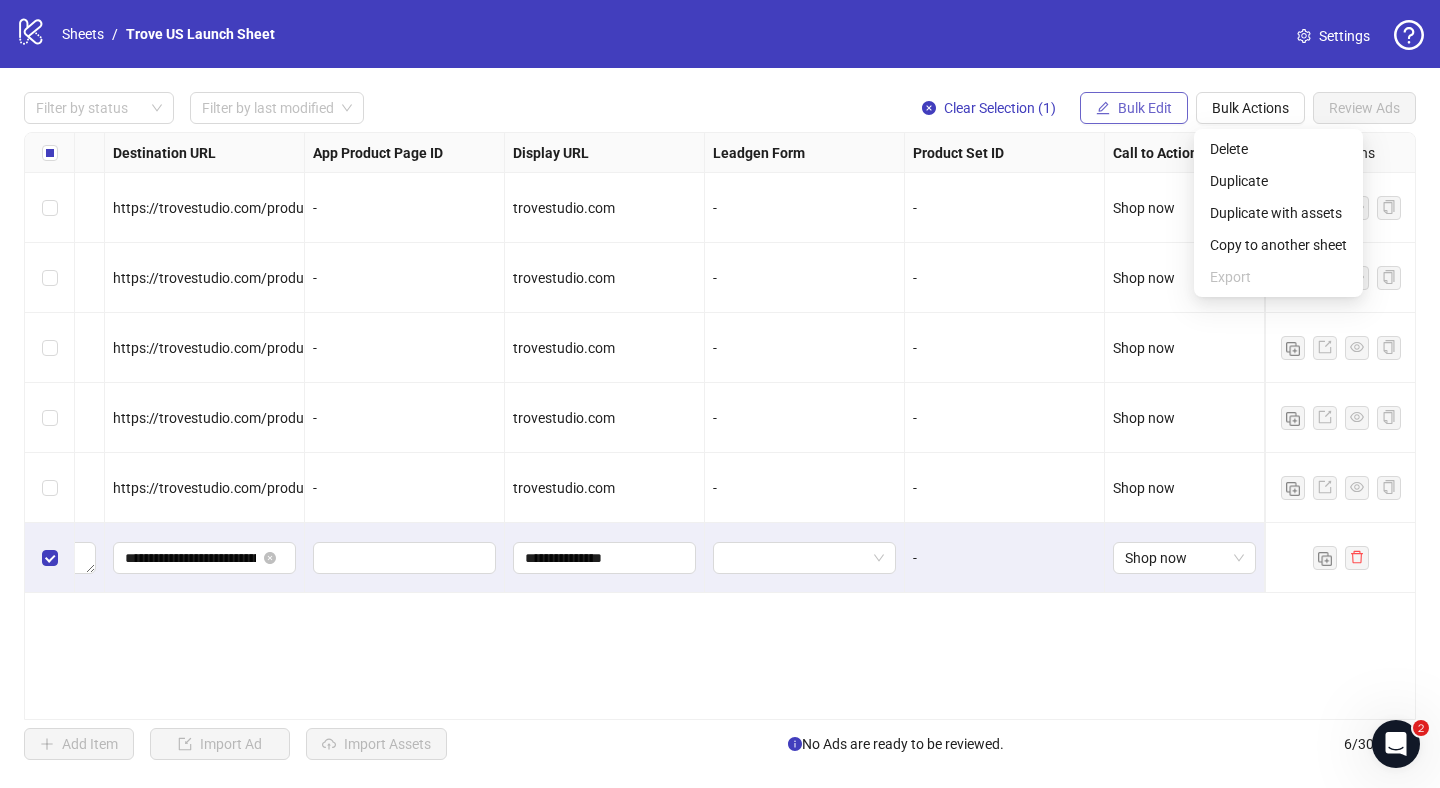 click on "Bulk Edit" at bounding box center [1145, 108] 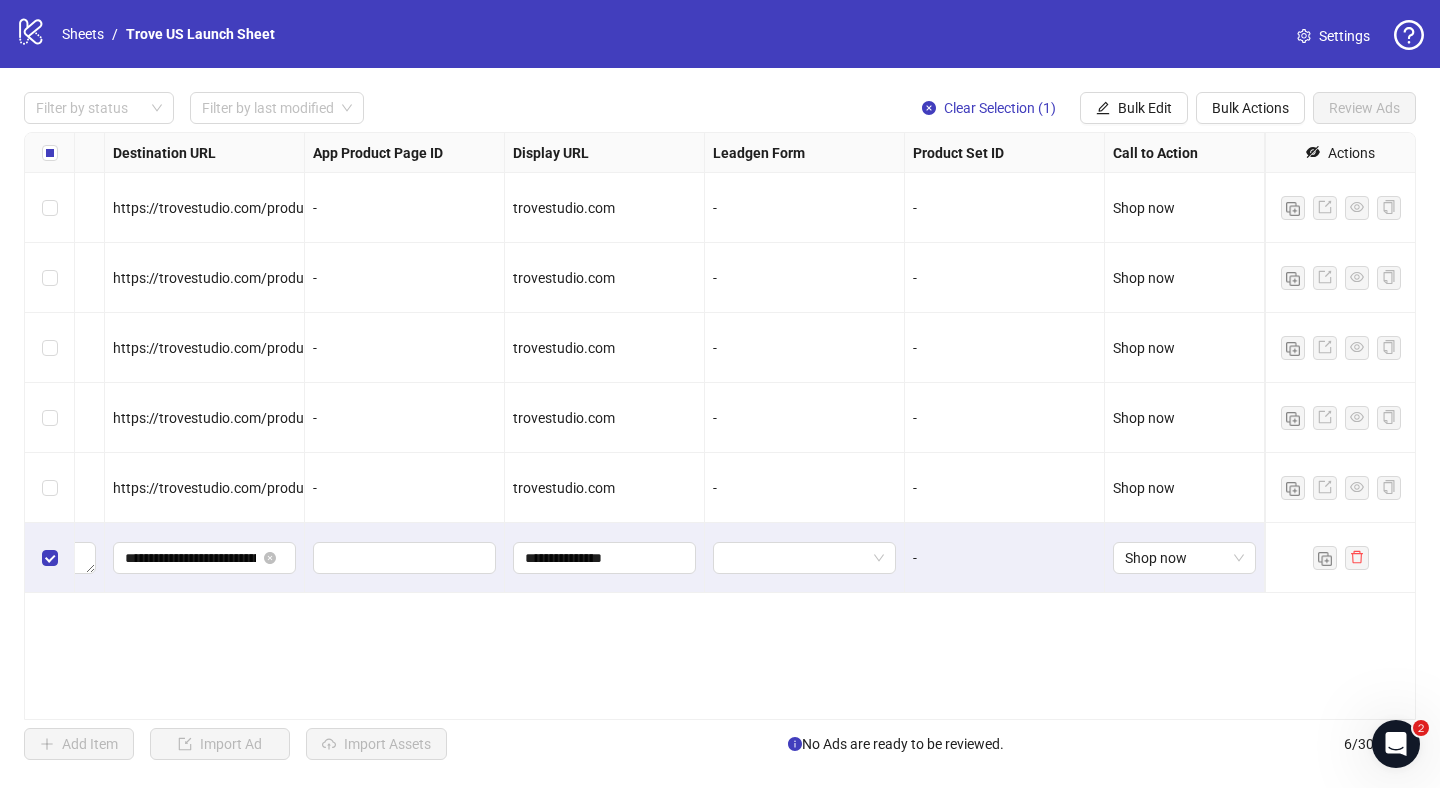 click on "**********" at bounding box center [720, 426] 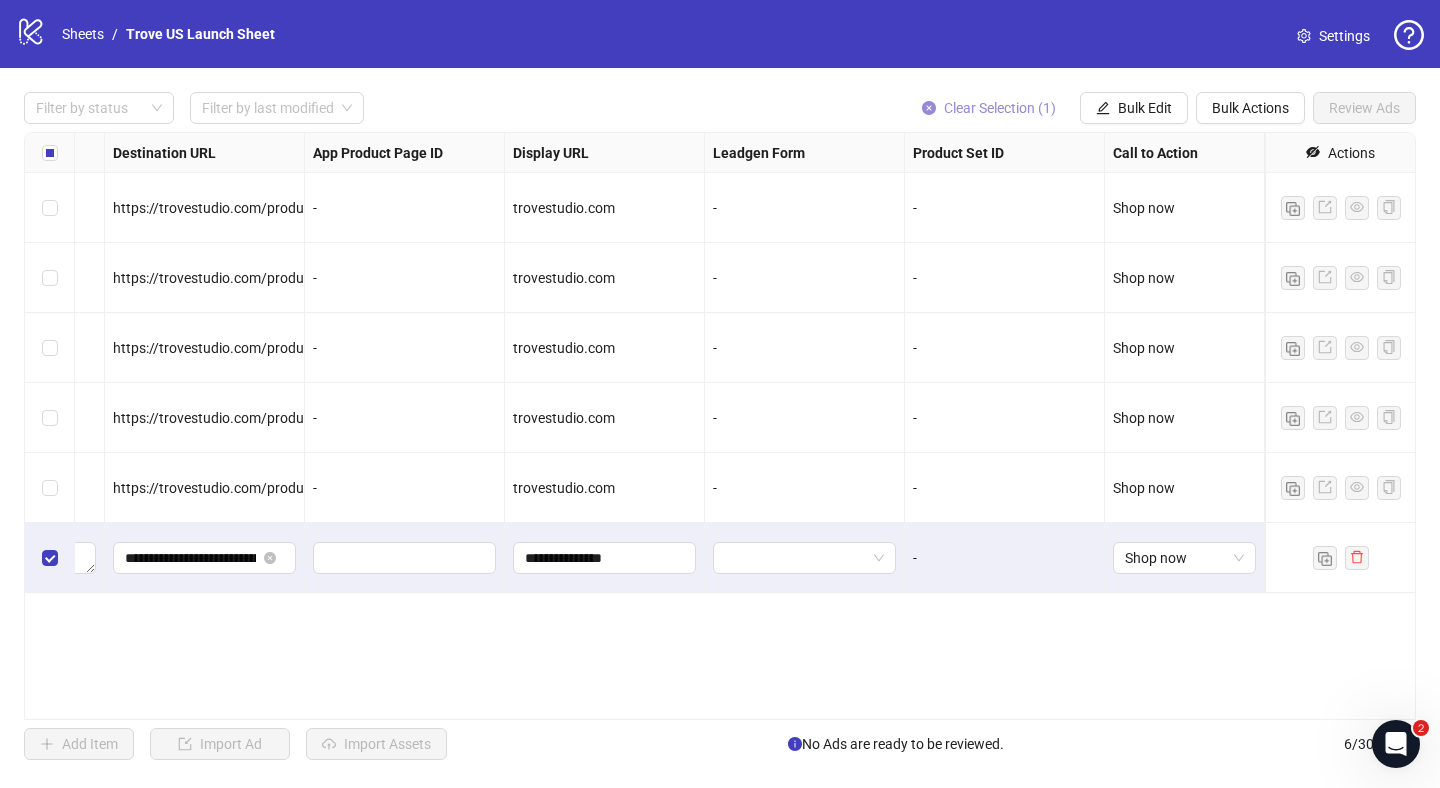 click at bounding box center [929, 108] 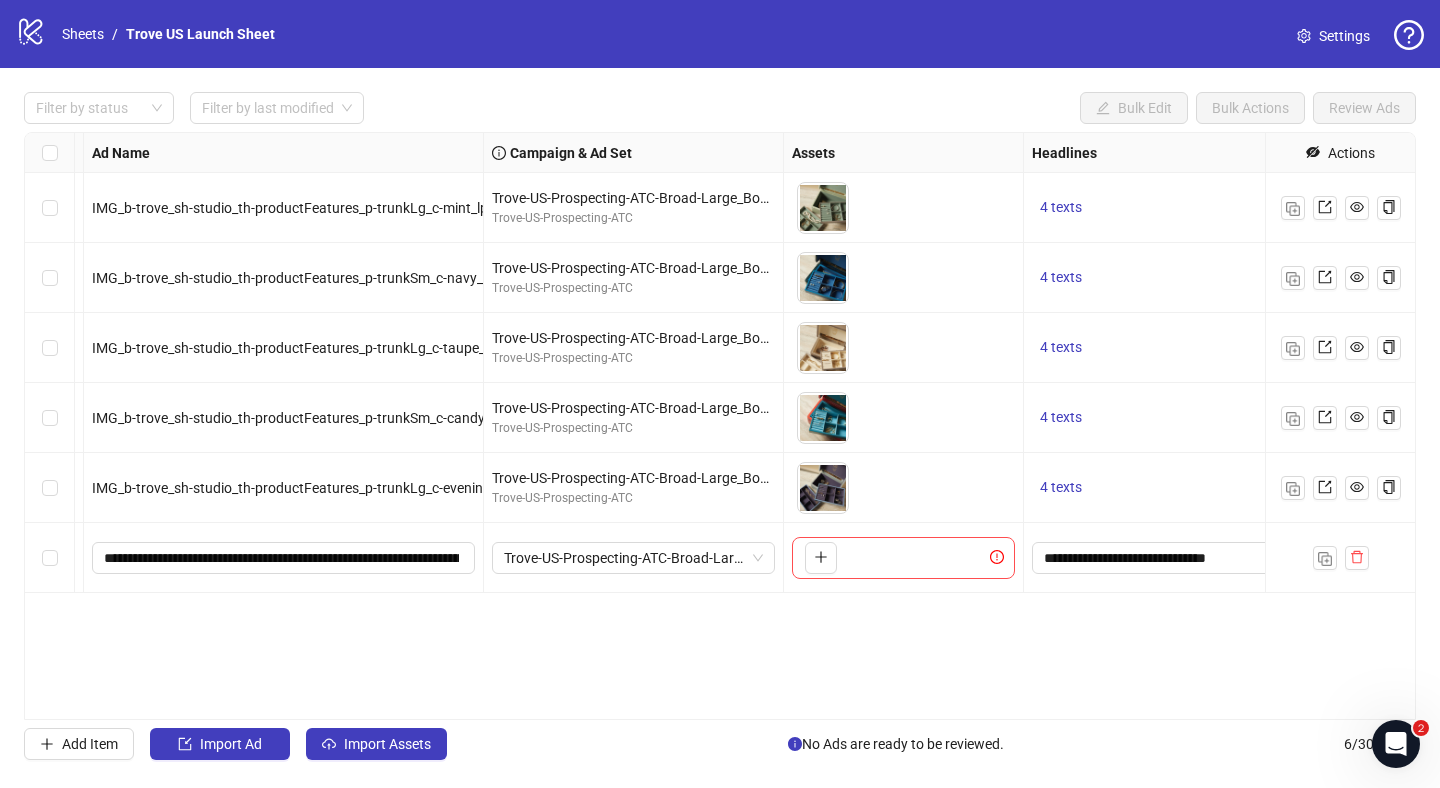 scroll, scrollTop: 0, scrollLeft: 0, axis: both 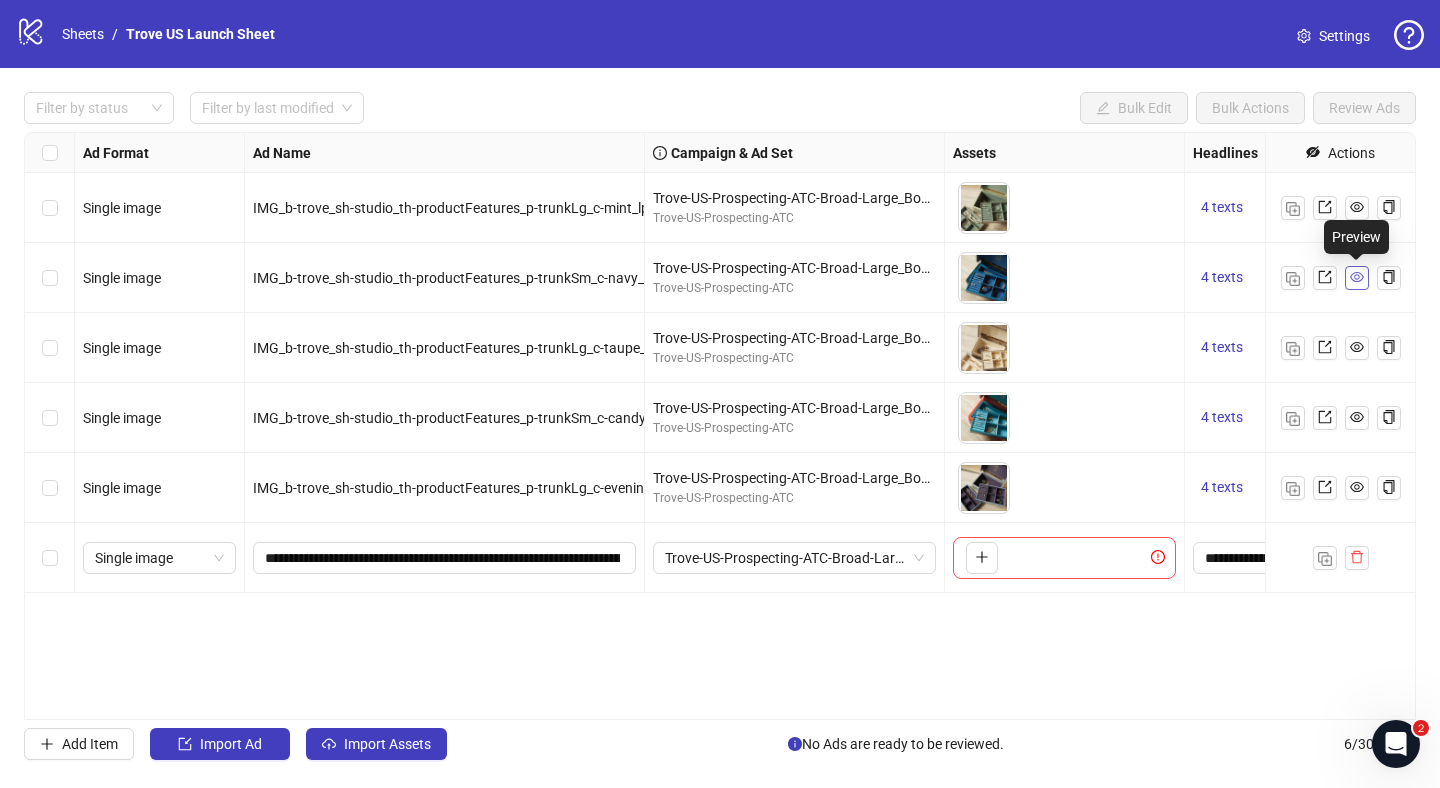 click at bounding box center [1357, 277] 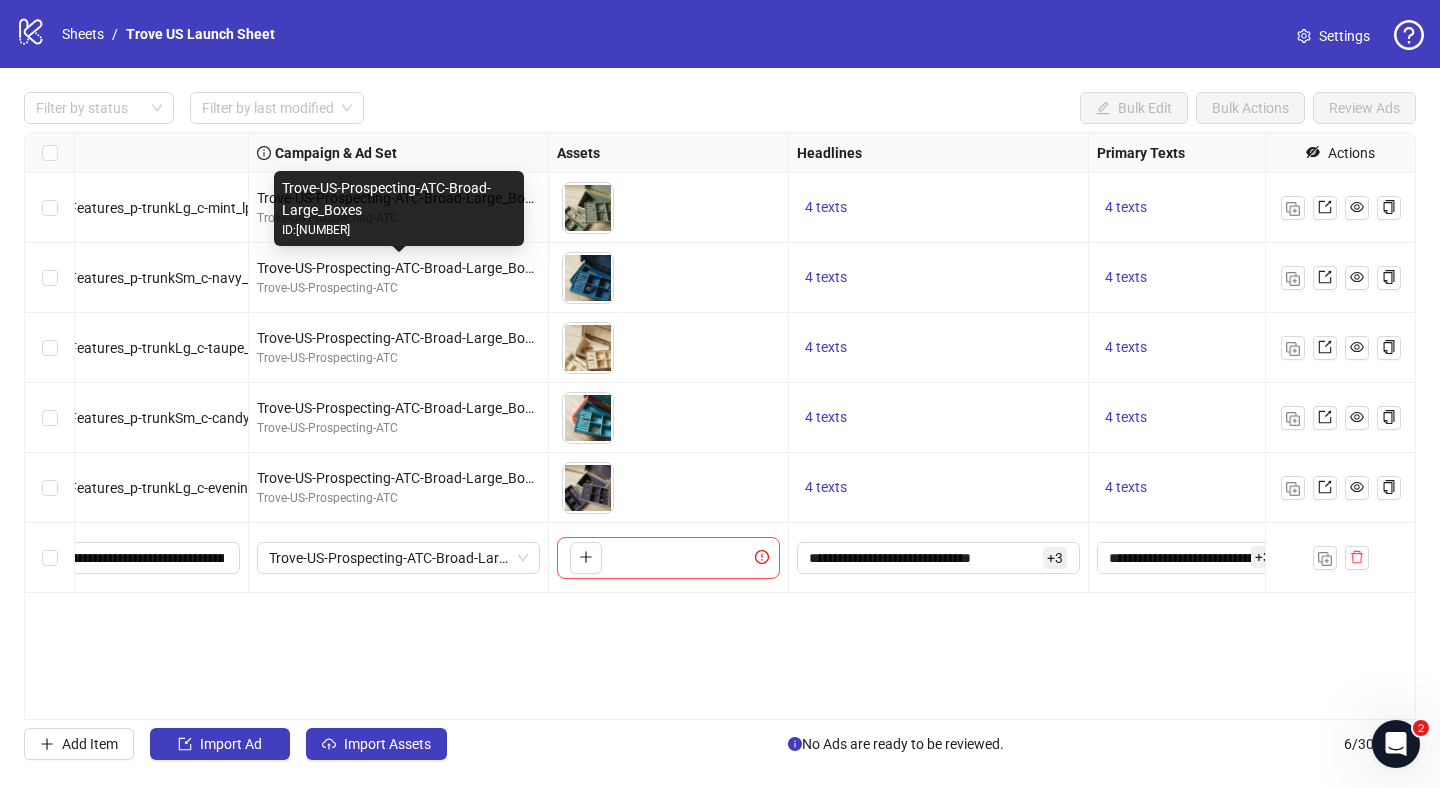 scroll, scrollTop: 0, scrollLeft: 393, axis: horizontal 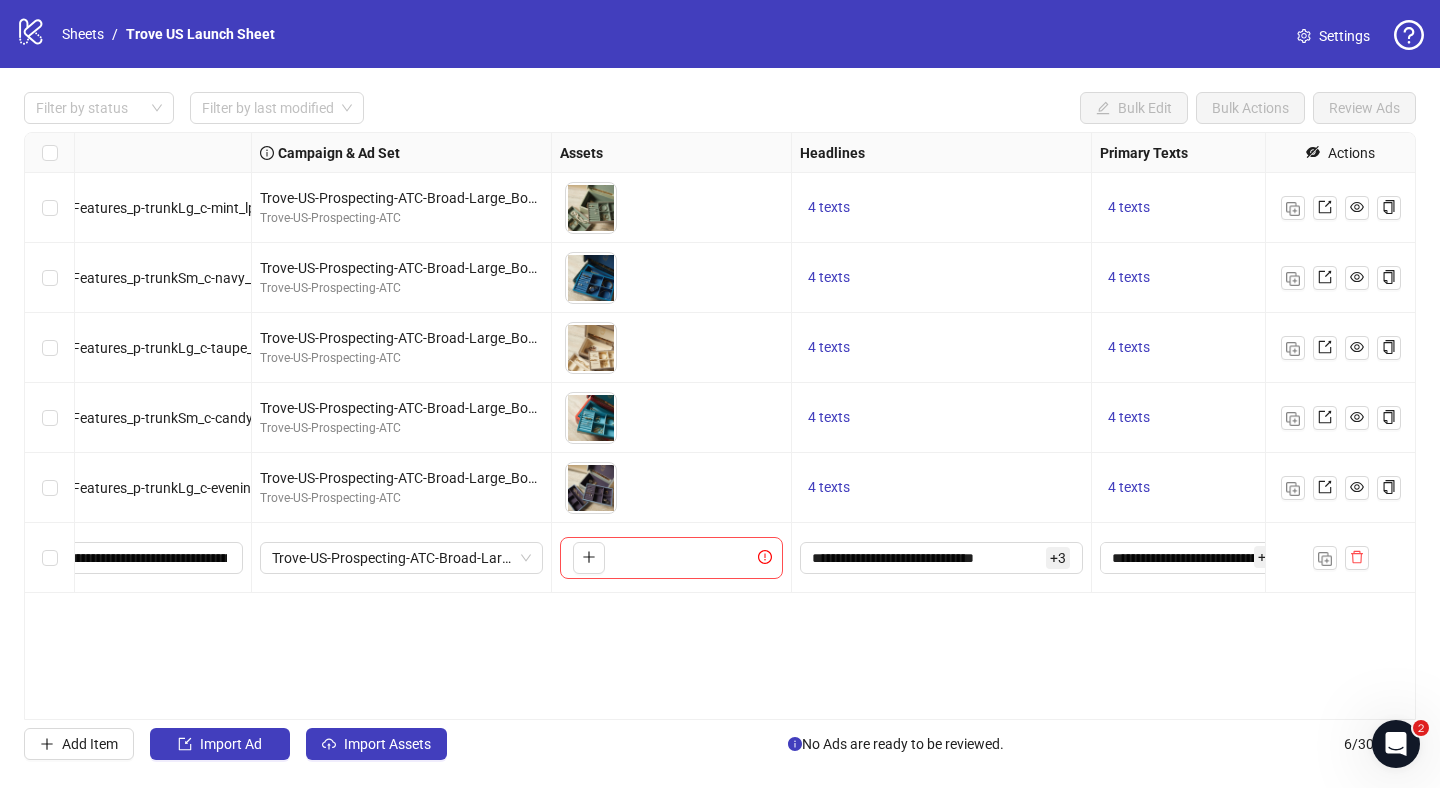 click on "Filter by status Filter by last modified Bulk Edit Bulk Actions Review Ads" at bounding box center (720, 34) 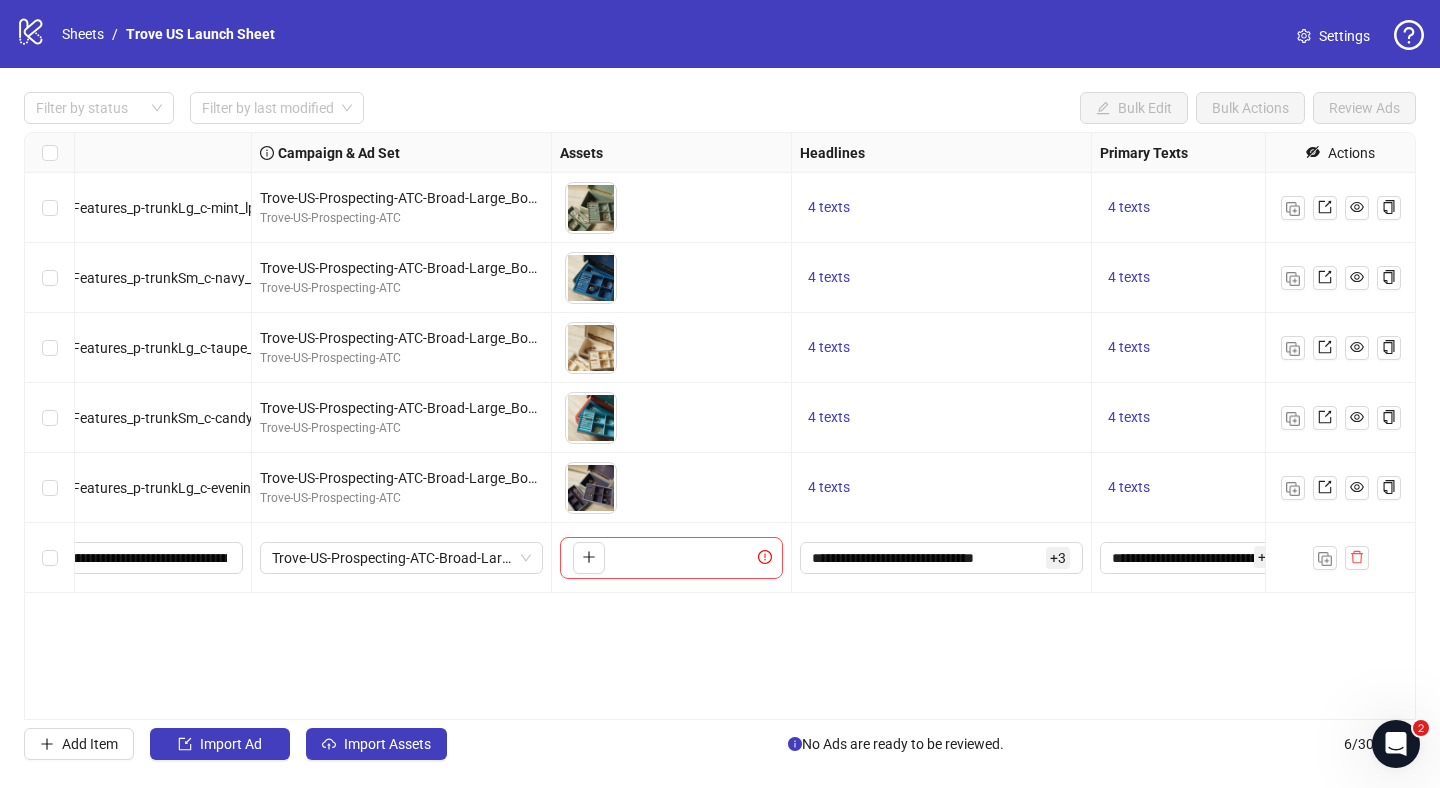 click at bounding box center [30, 32] 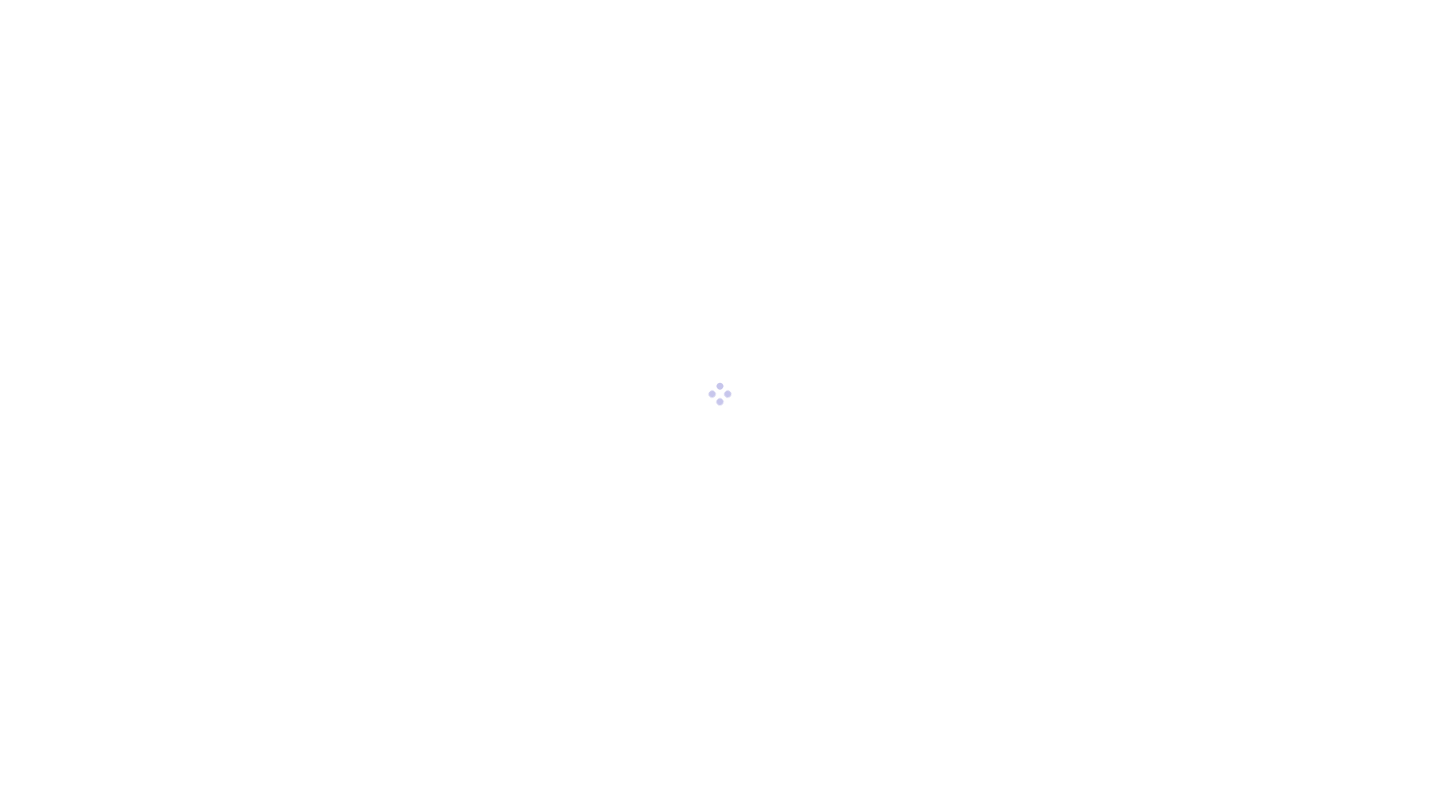 scroll, scrollTop: 0, scrollLeft: 0, axis: both 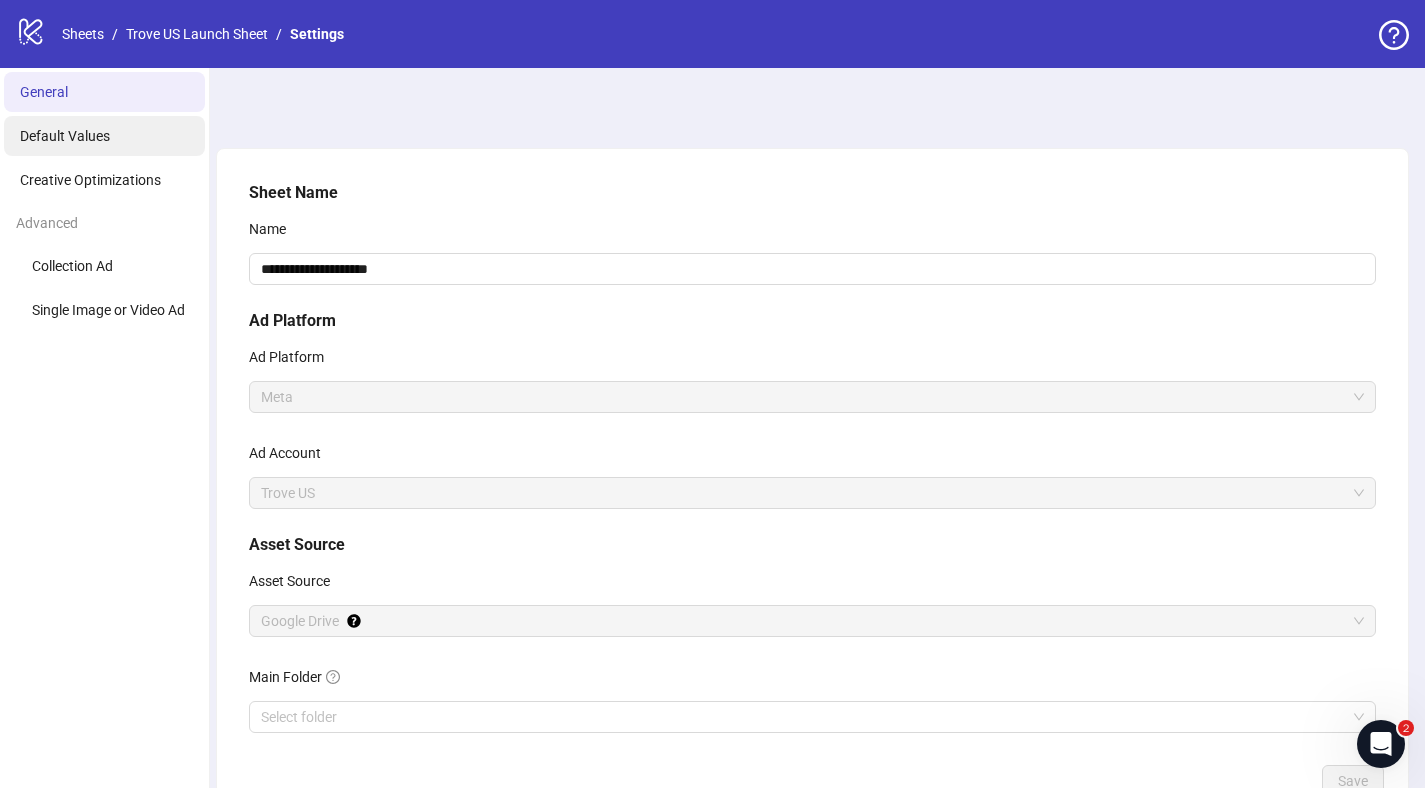 click on "Default Values" at bounding box center (65, 136) 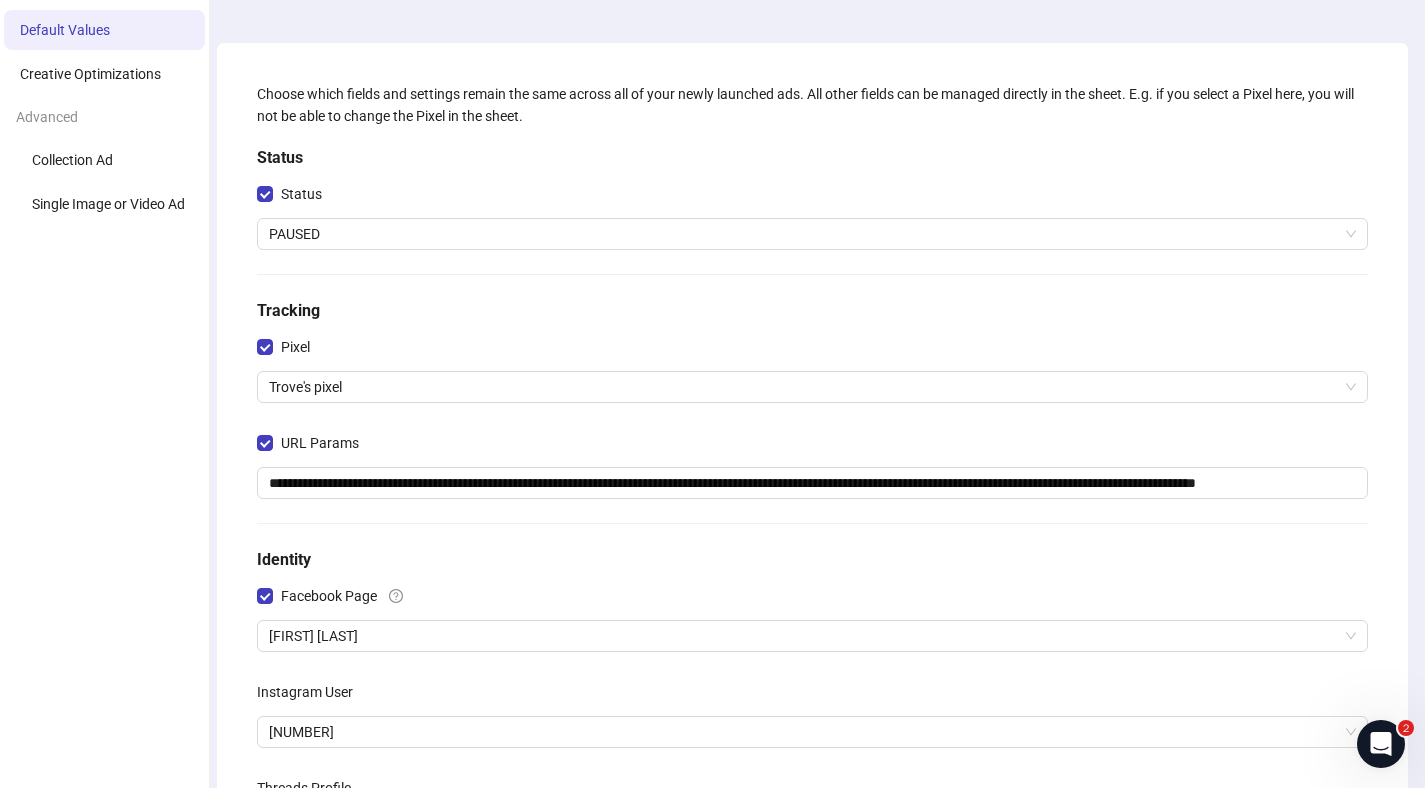 scroll, scrollTop: 108, scrollLeft: 0, axis: vertical 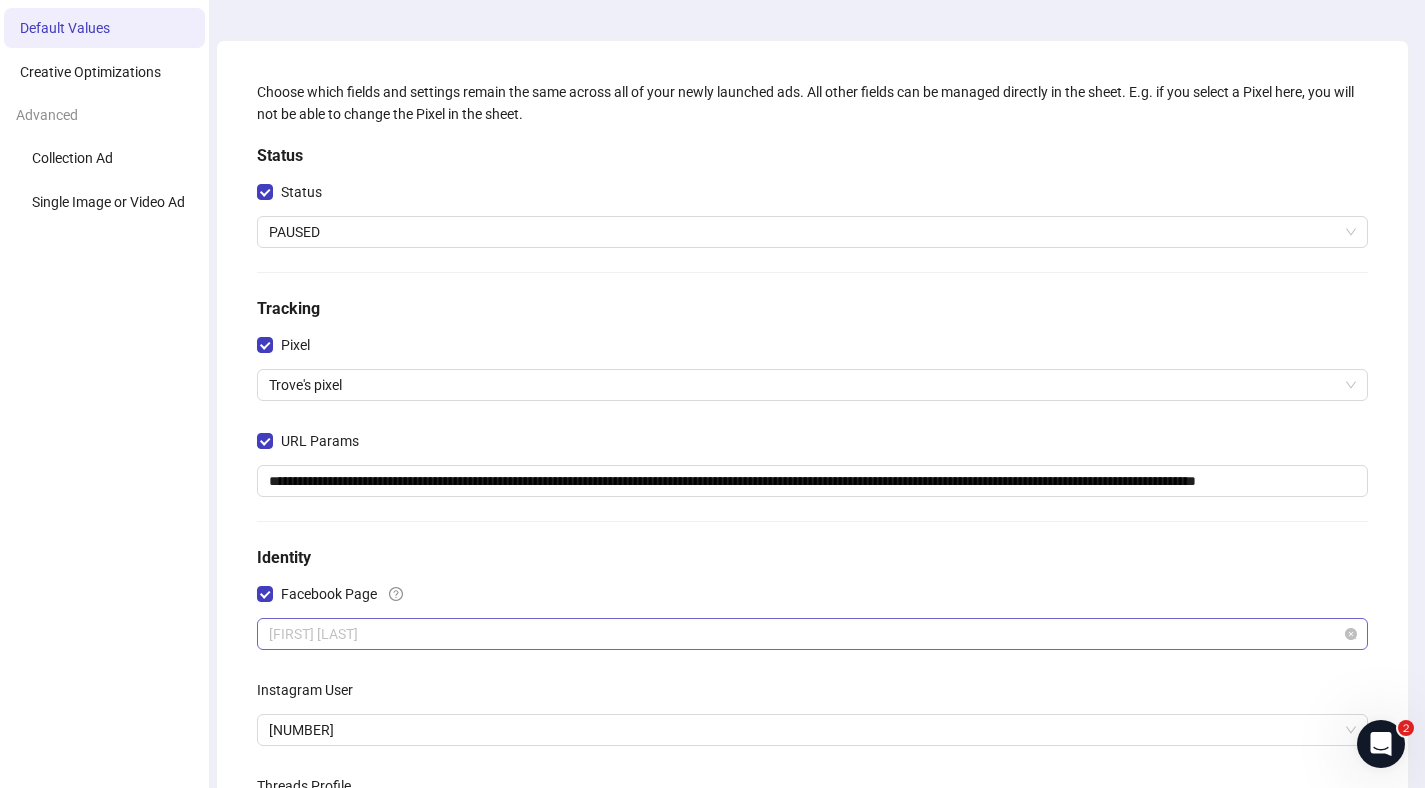 click on "Madrona Meditation" at bounding box center [812, 634] 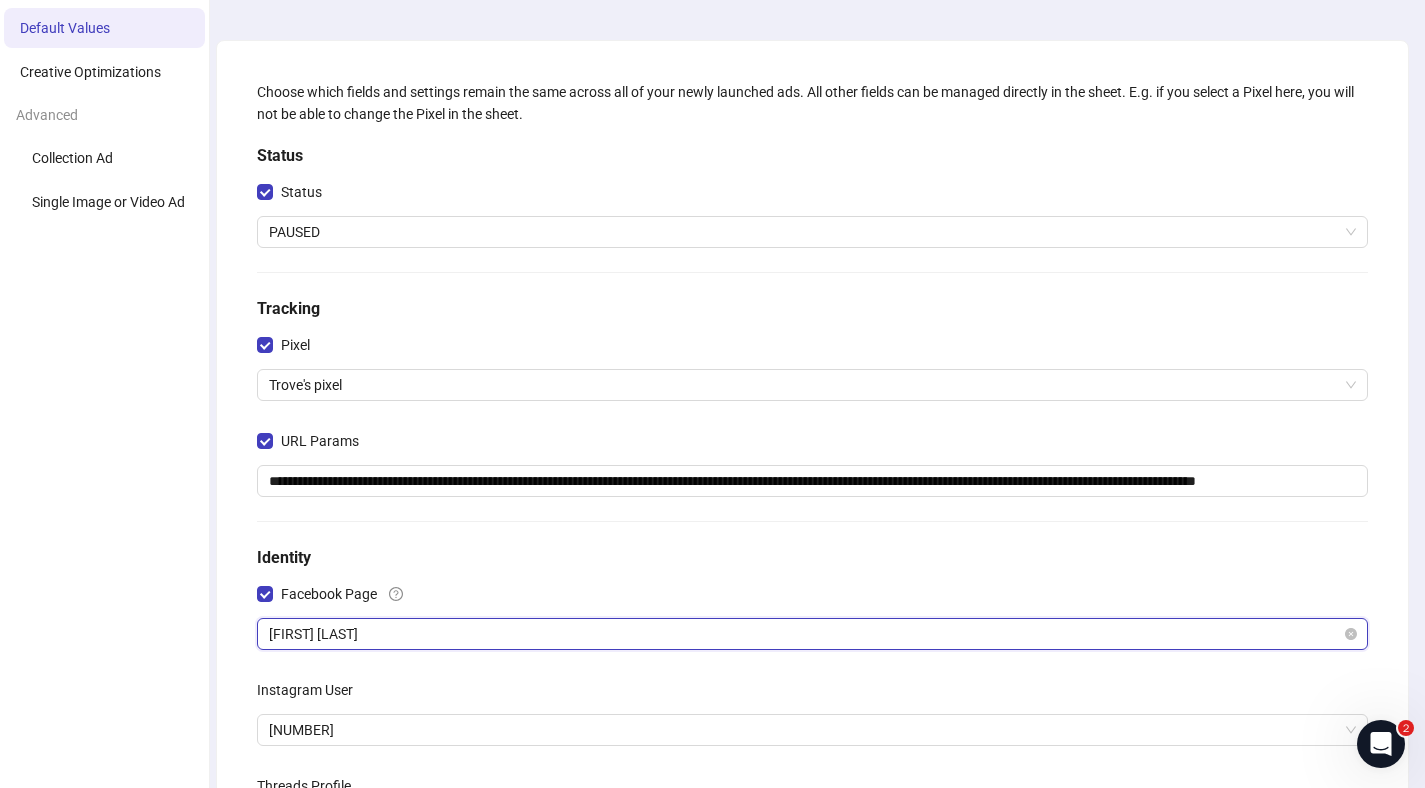 click on "Madrona Meditation" at bounding box center [812, 634] 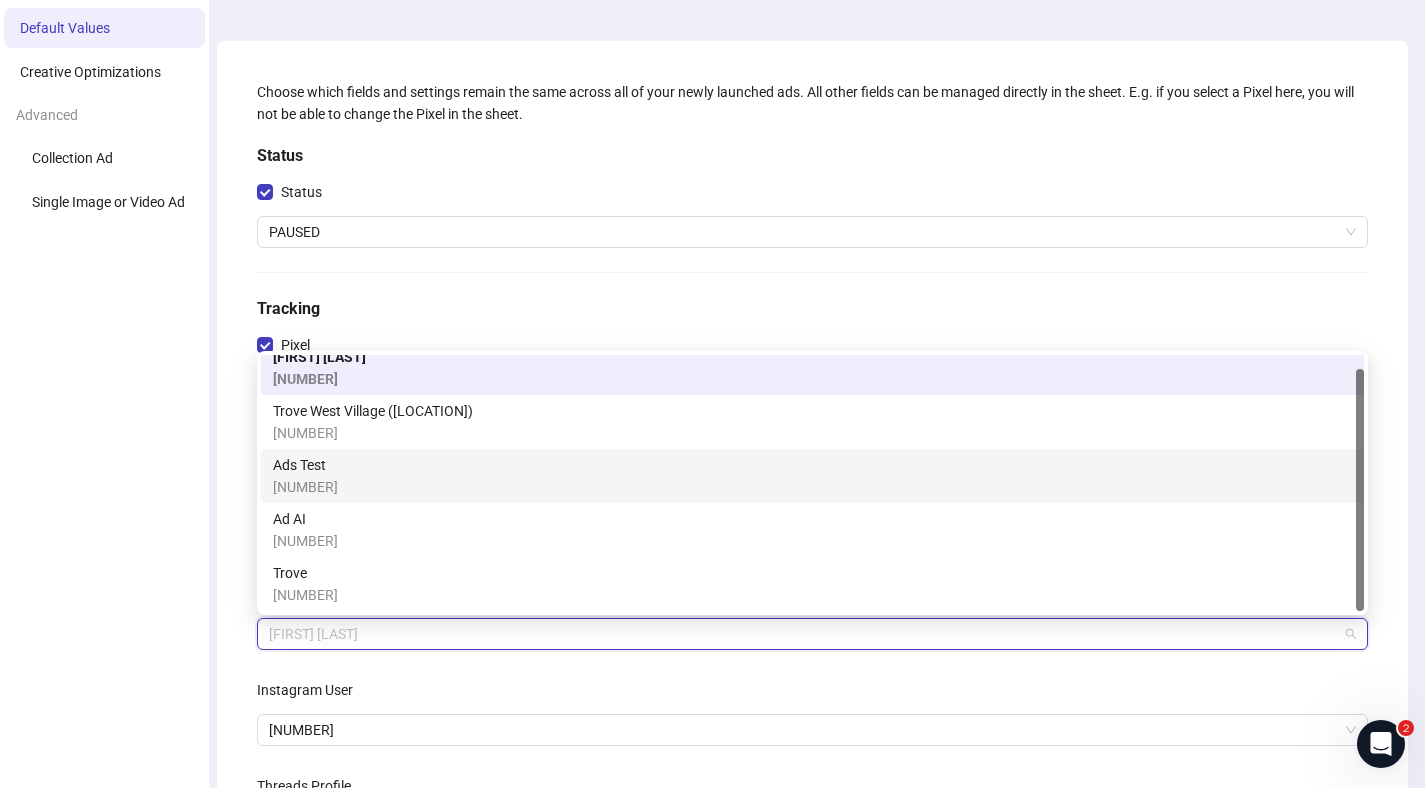 scroll, scrollTop: 0, scrollLeft: 0, axis: both 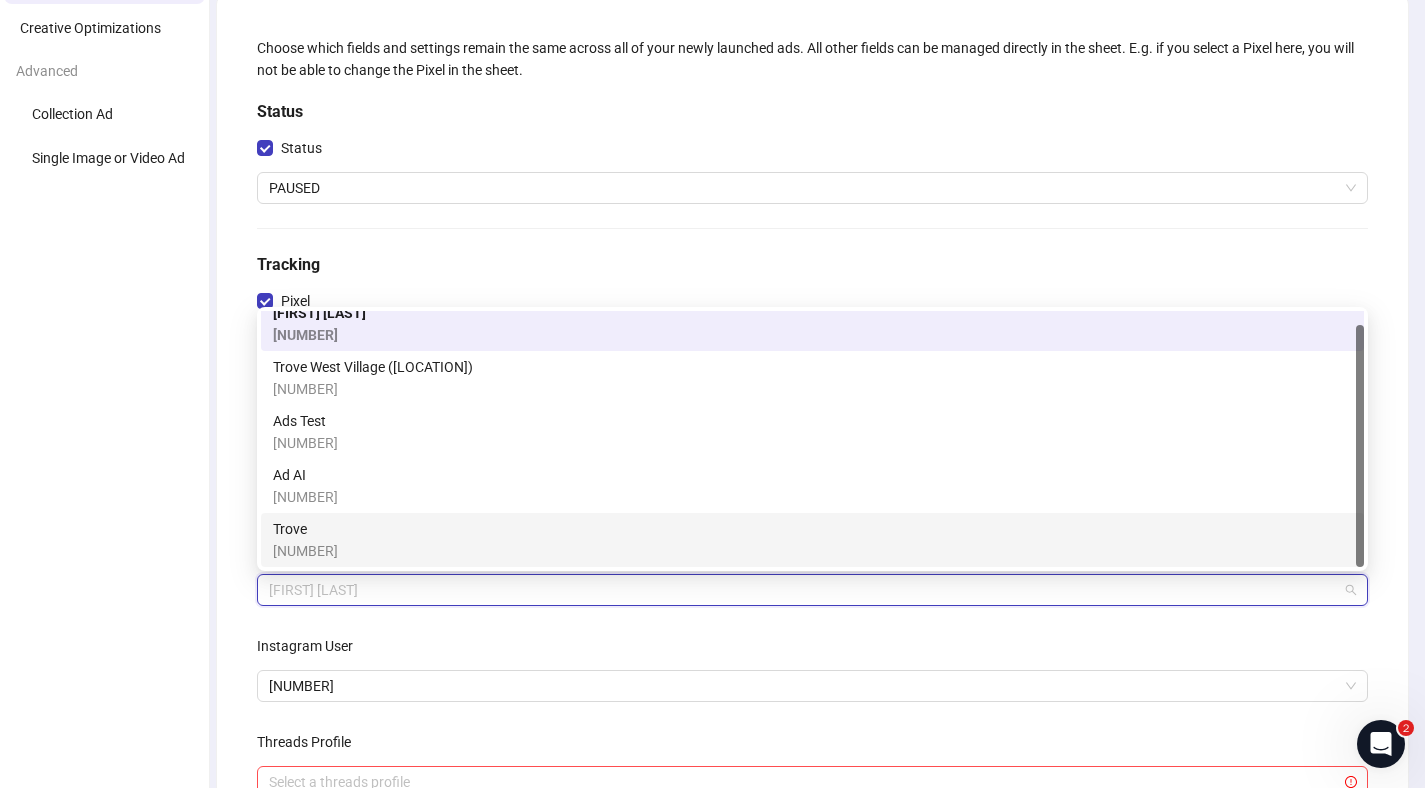 click on "Trove 101650704815454" at bounding box center [812, 540] 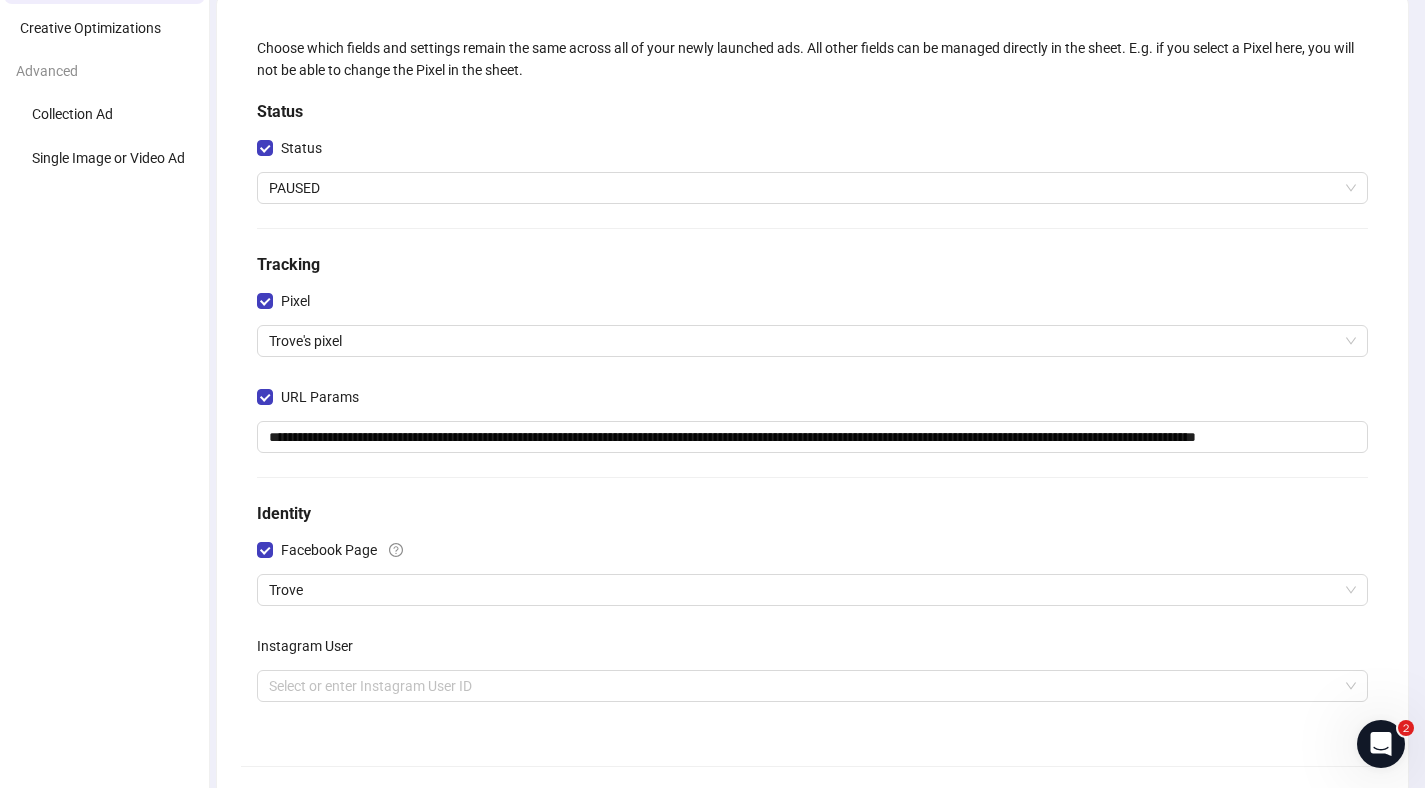 click on "**********" at bounding box center (812, 466) 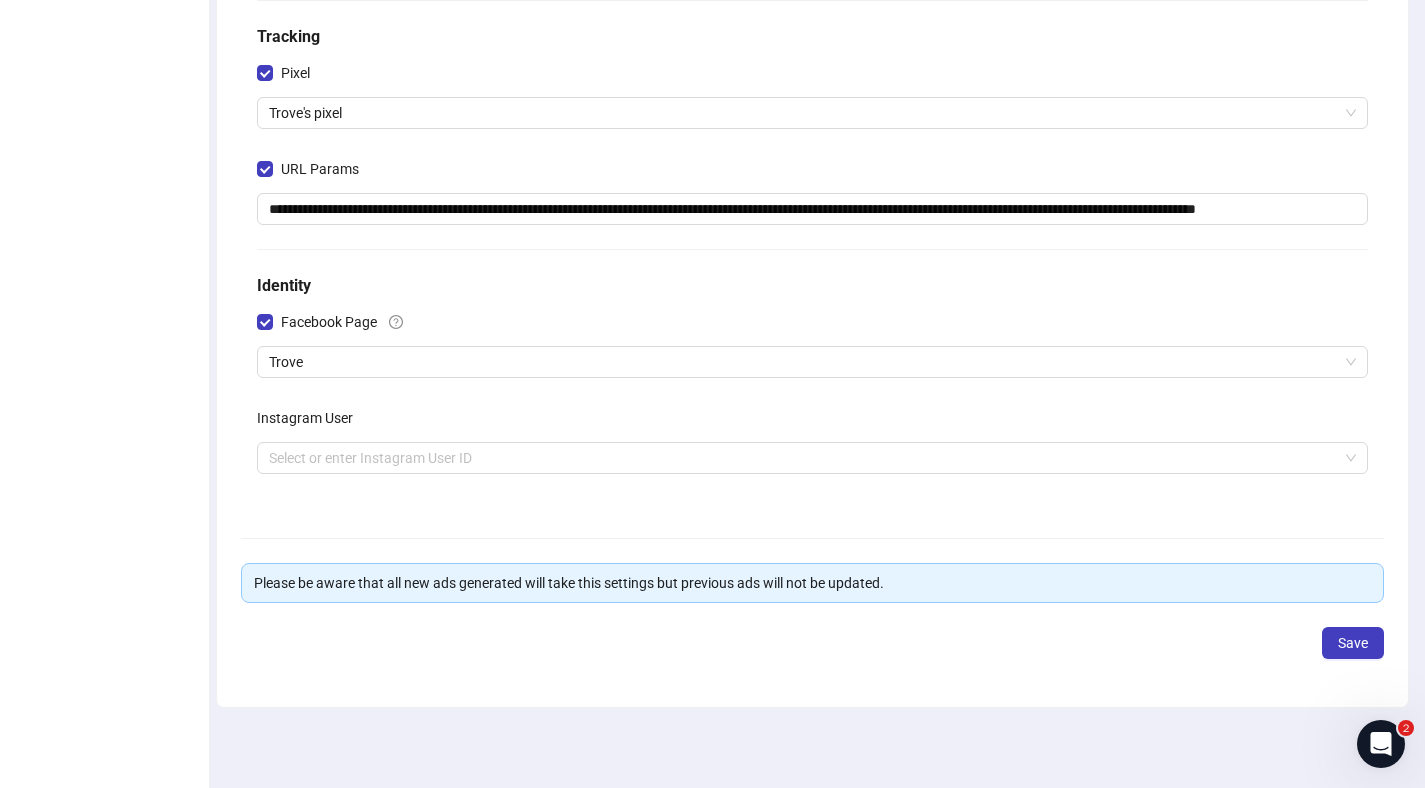 scroll, scrollTop: 289, scrollLeft: 0, axis: vertical 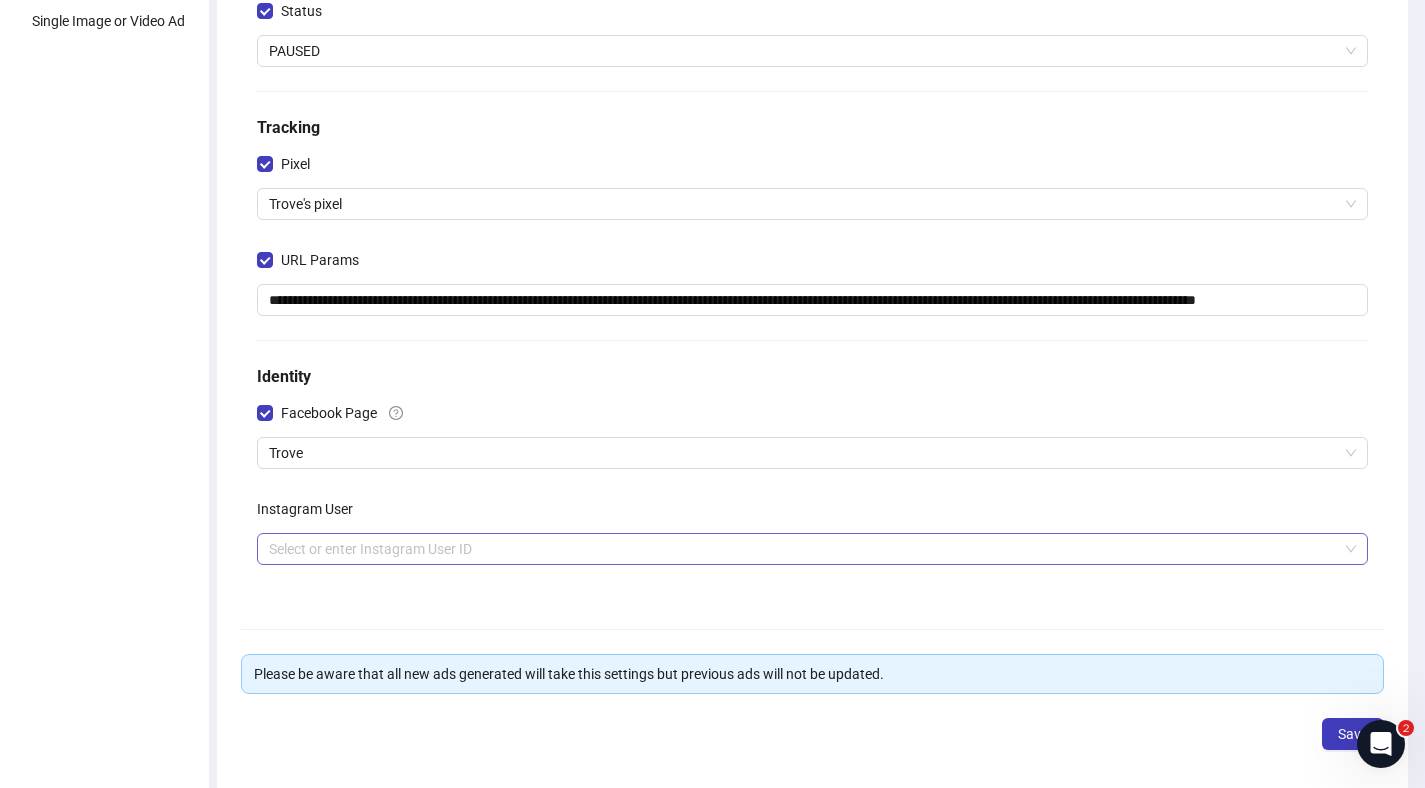 click at bounding box center (803, 549) 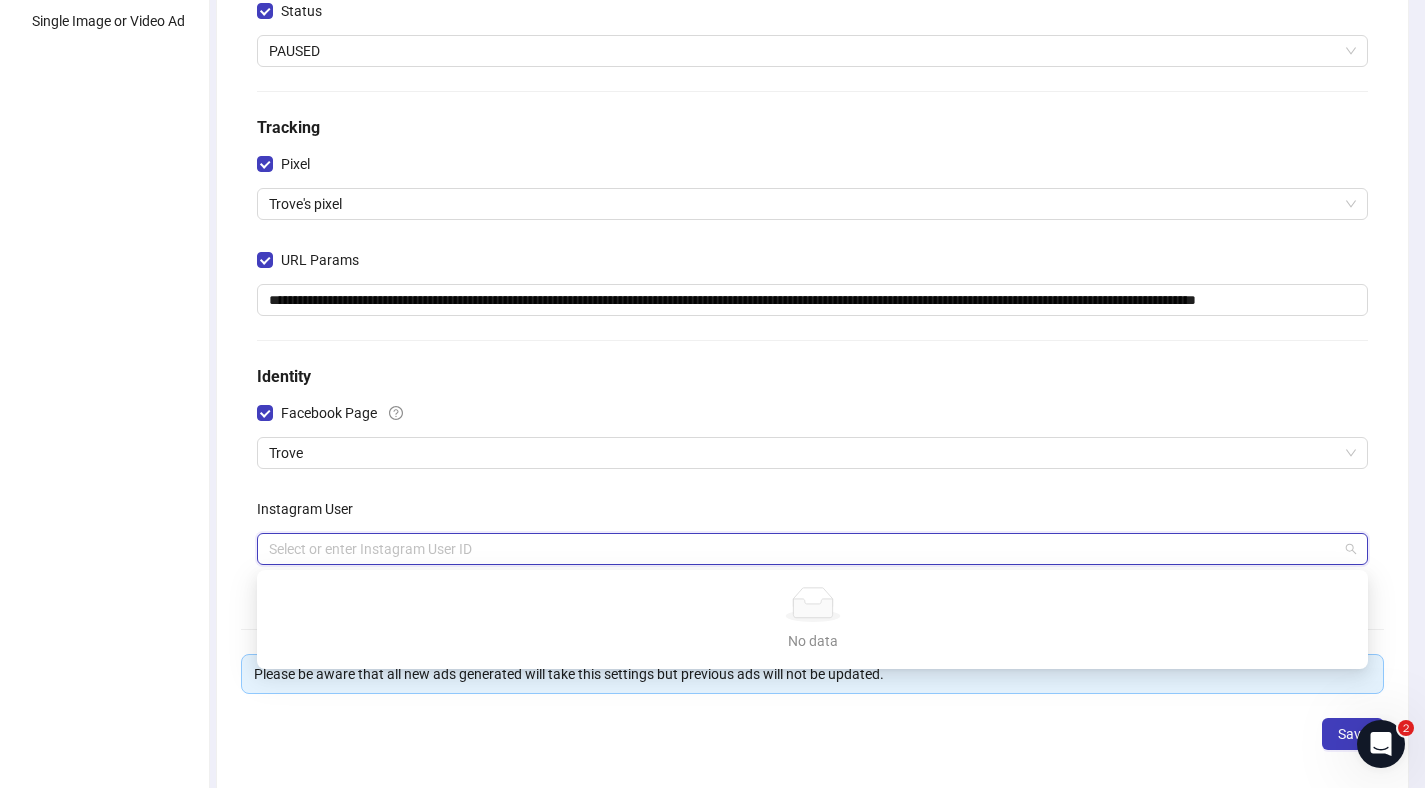 click on "Instagram User" at bounding box center [812, 15] 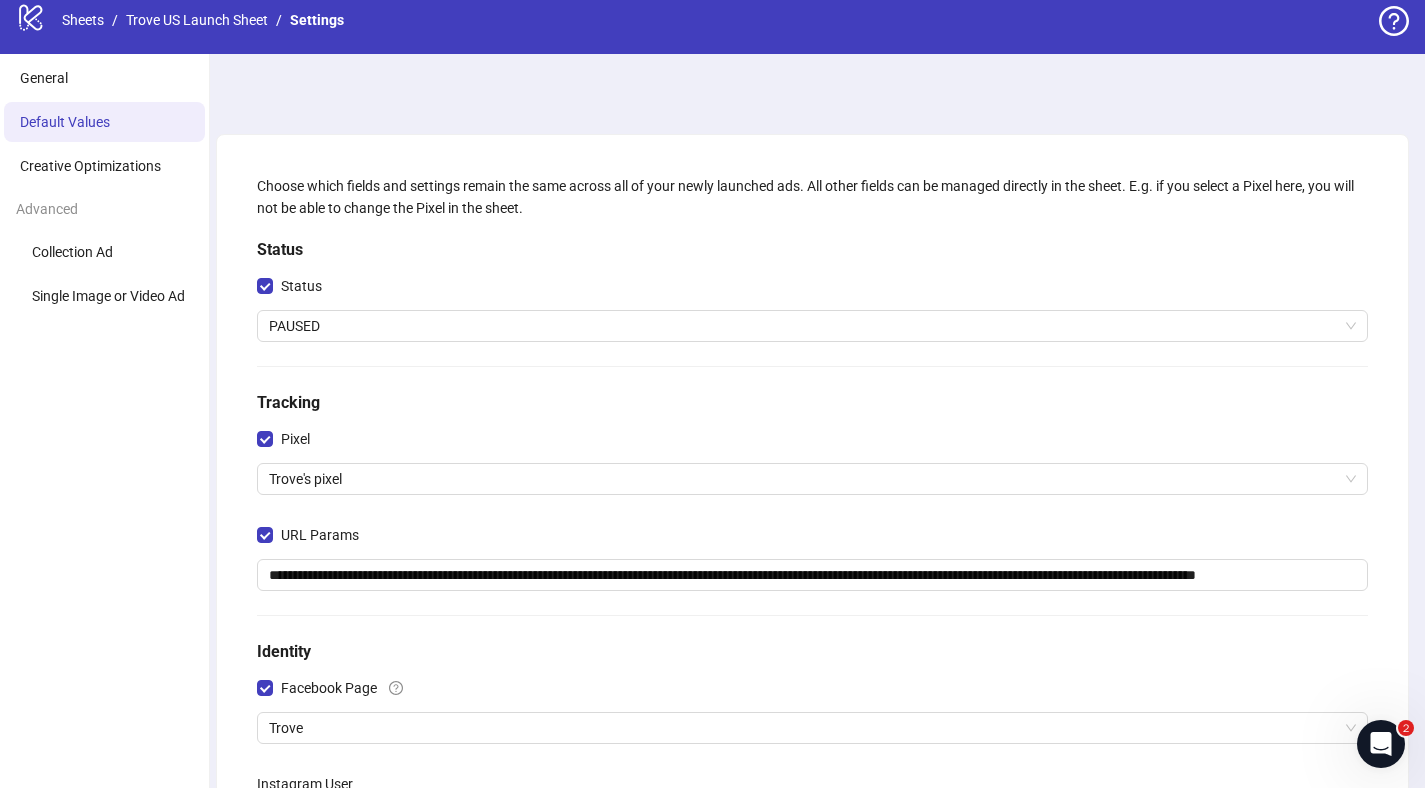 scroll, scrollTop: 0, scrollLeft: 0, axis: both 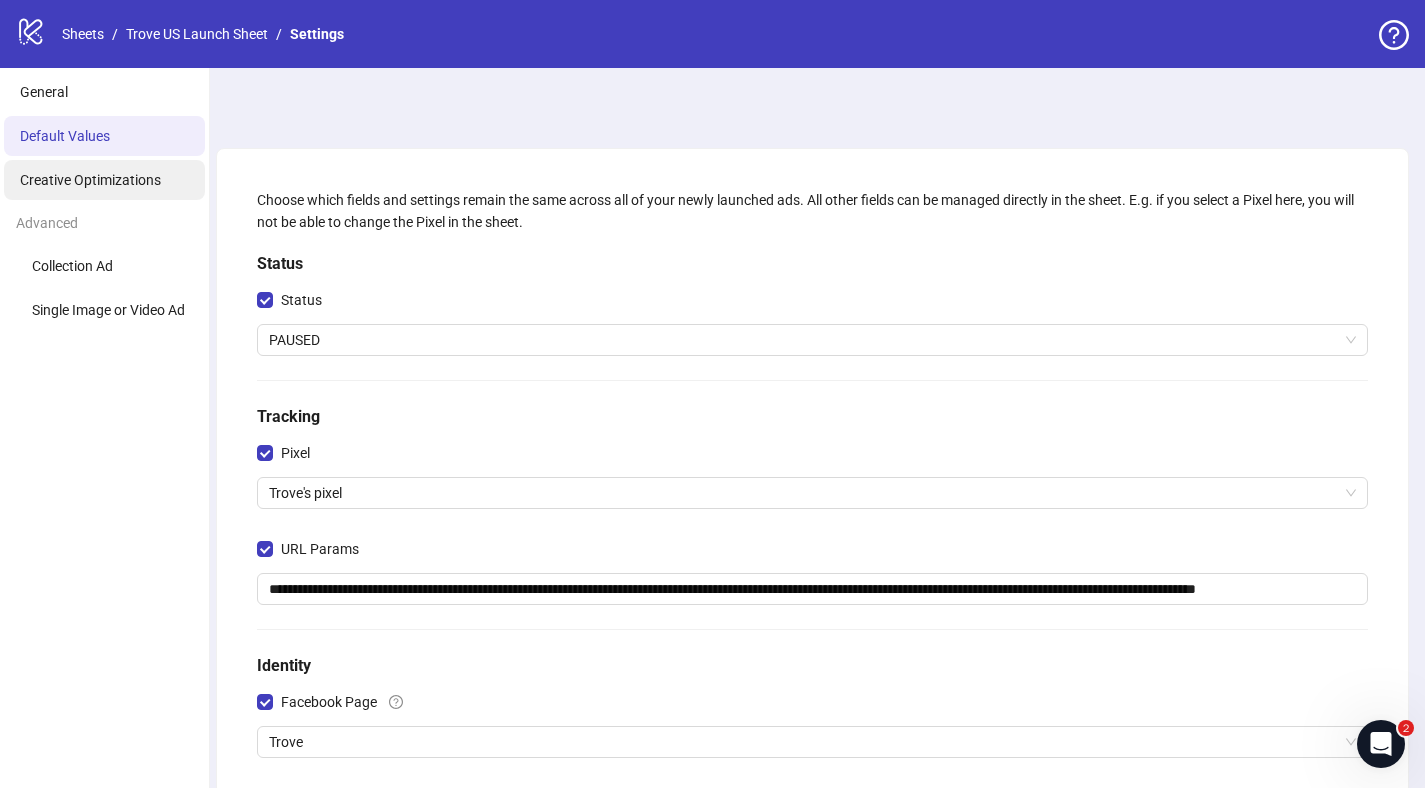 click on "Creative Optimizations" at bounding box center (90, 180) 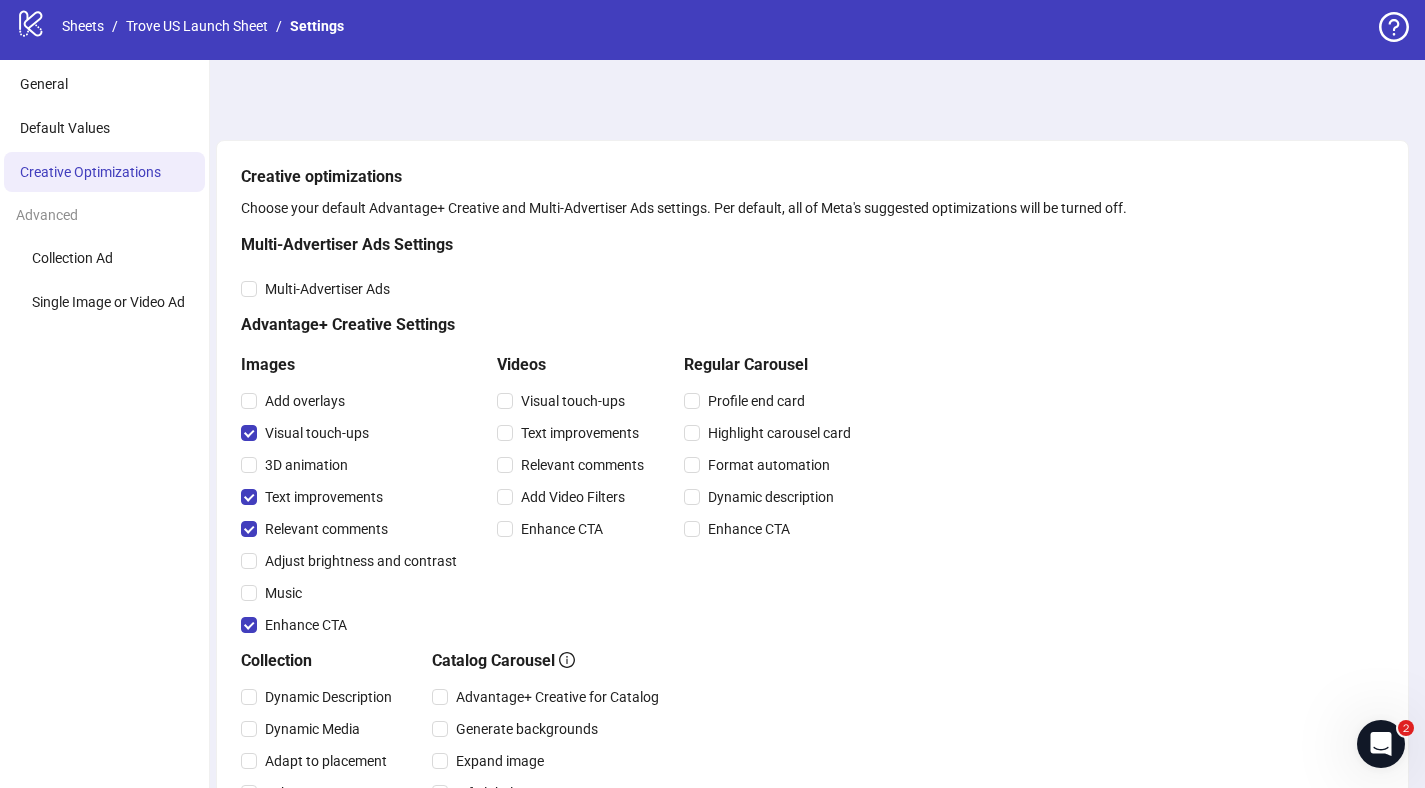 scroll, scrollTop: 0, scrollLeft: 0, axis: both 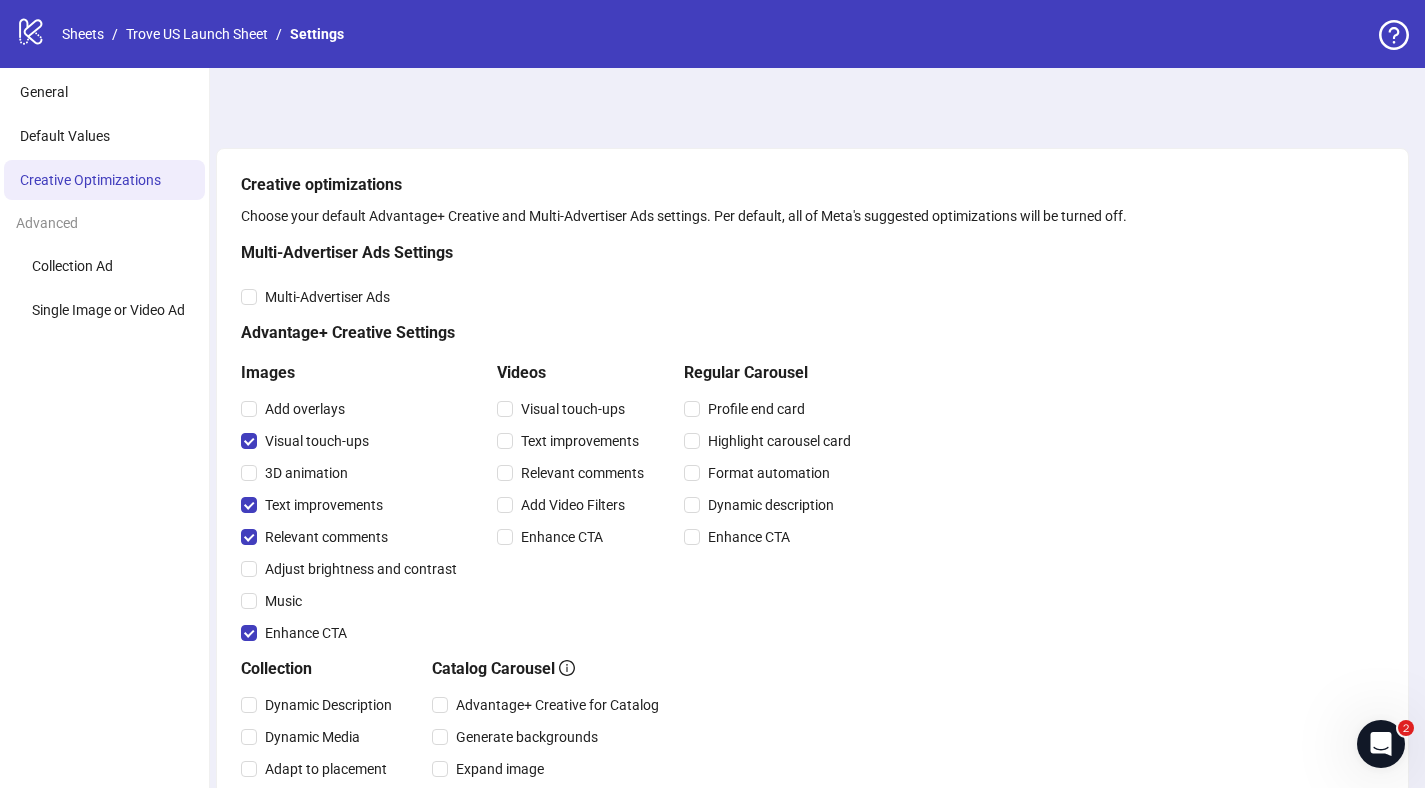 type 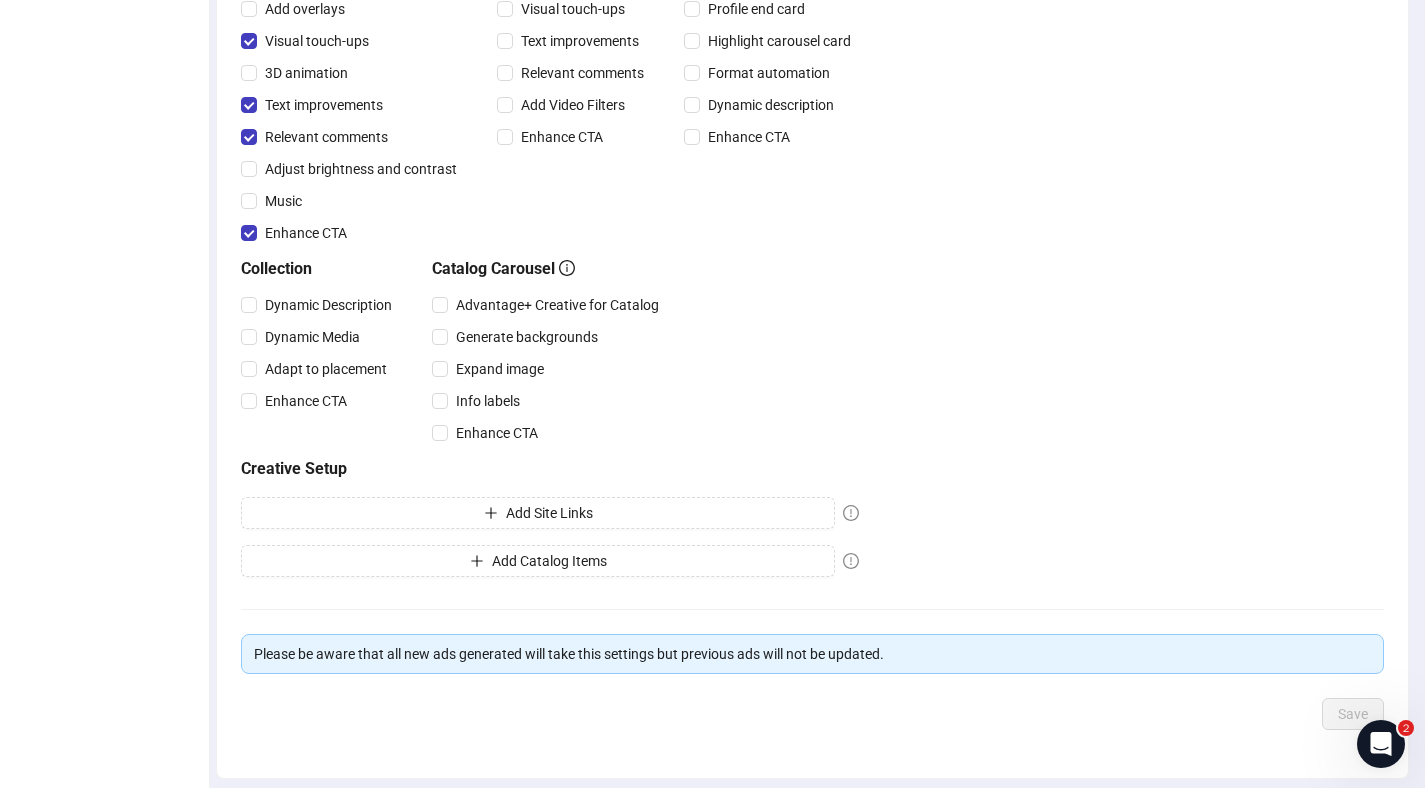 scroll, scrollTop: 471, scrollLeft: 0, axis: vertical 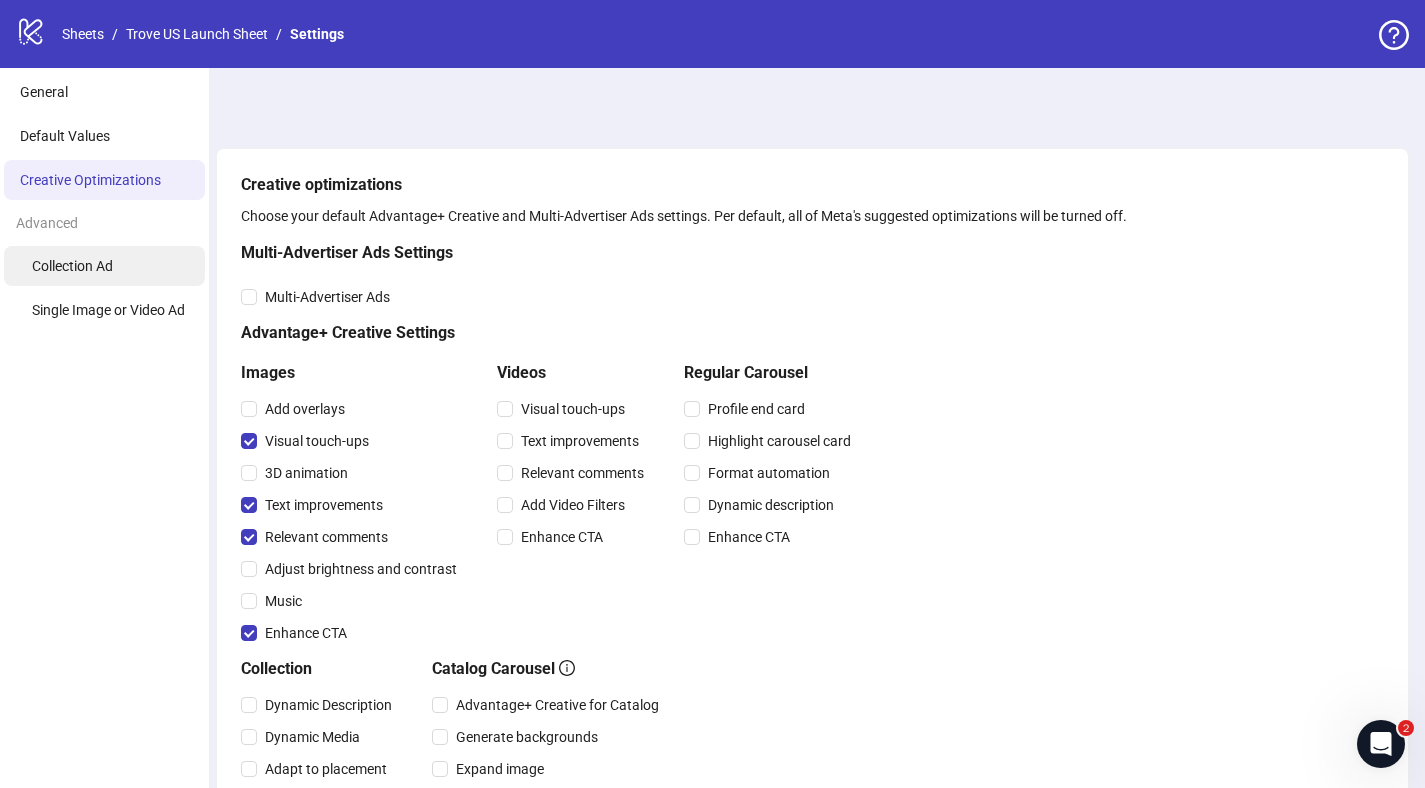 click on "Collection Ad" at bounding box center [72, 266] 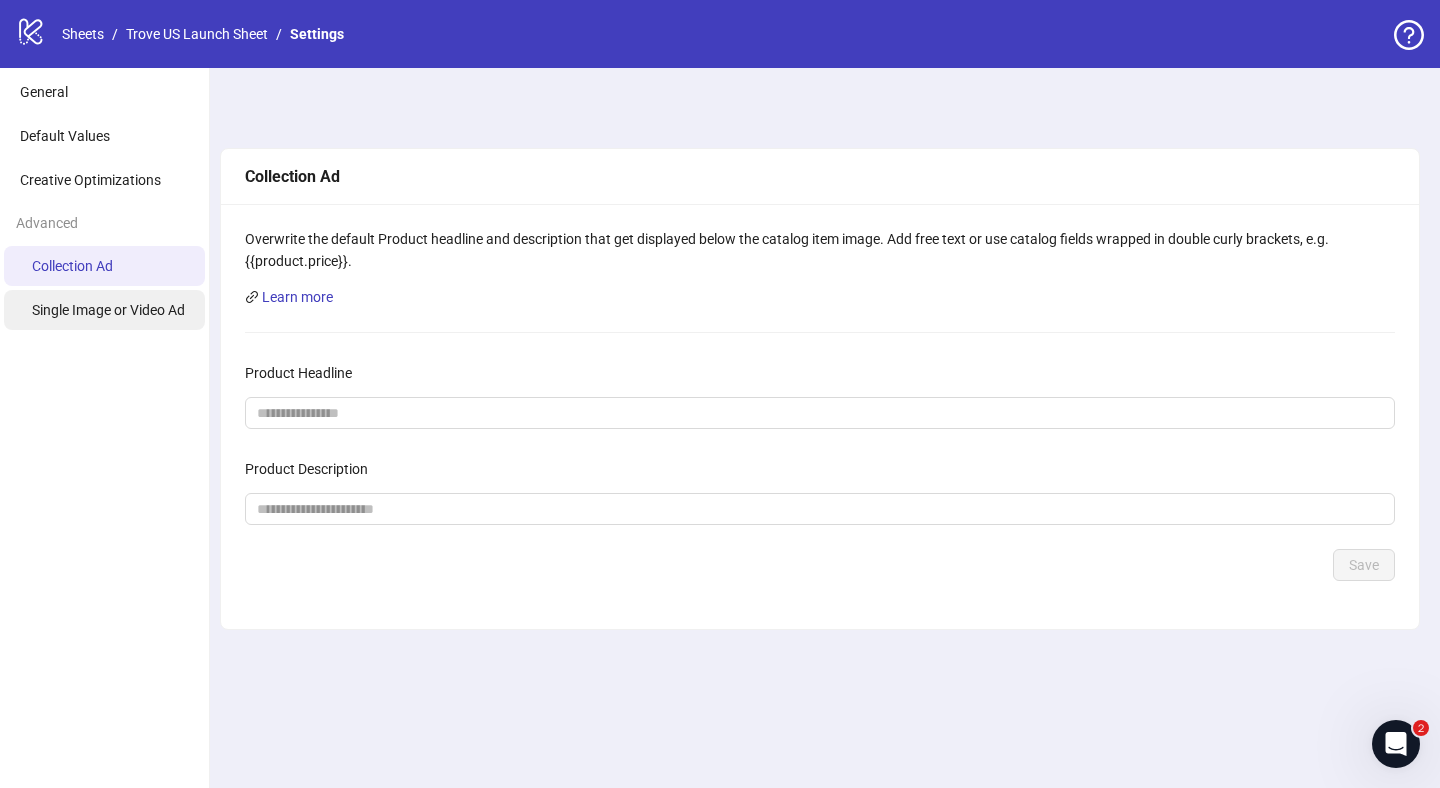 click on "Single Image or Video Ad" at bounding box center (108, 310) 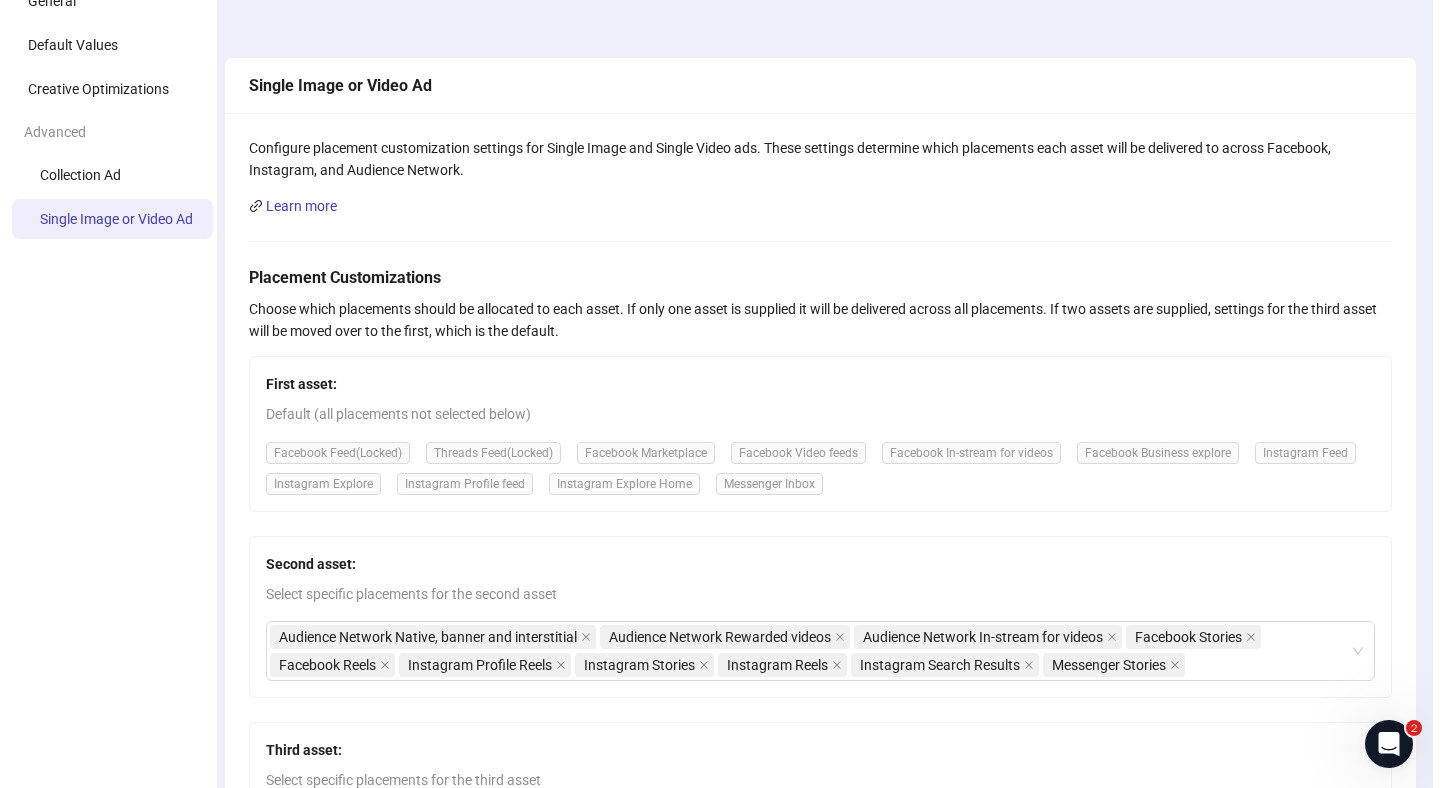 scroll, scrollTop: 0, scrollLeft: 0, axis: both 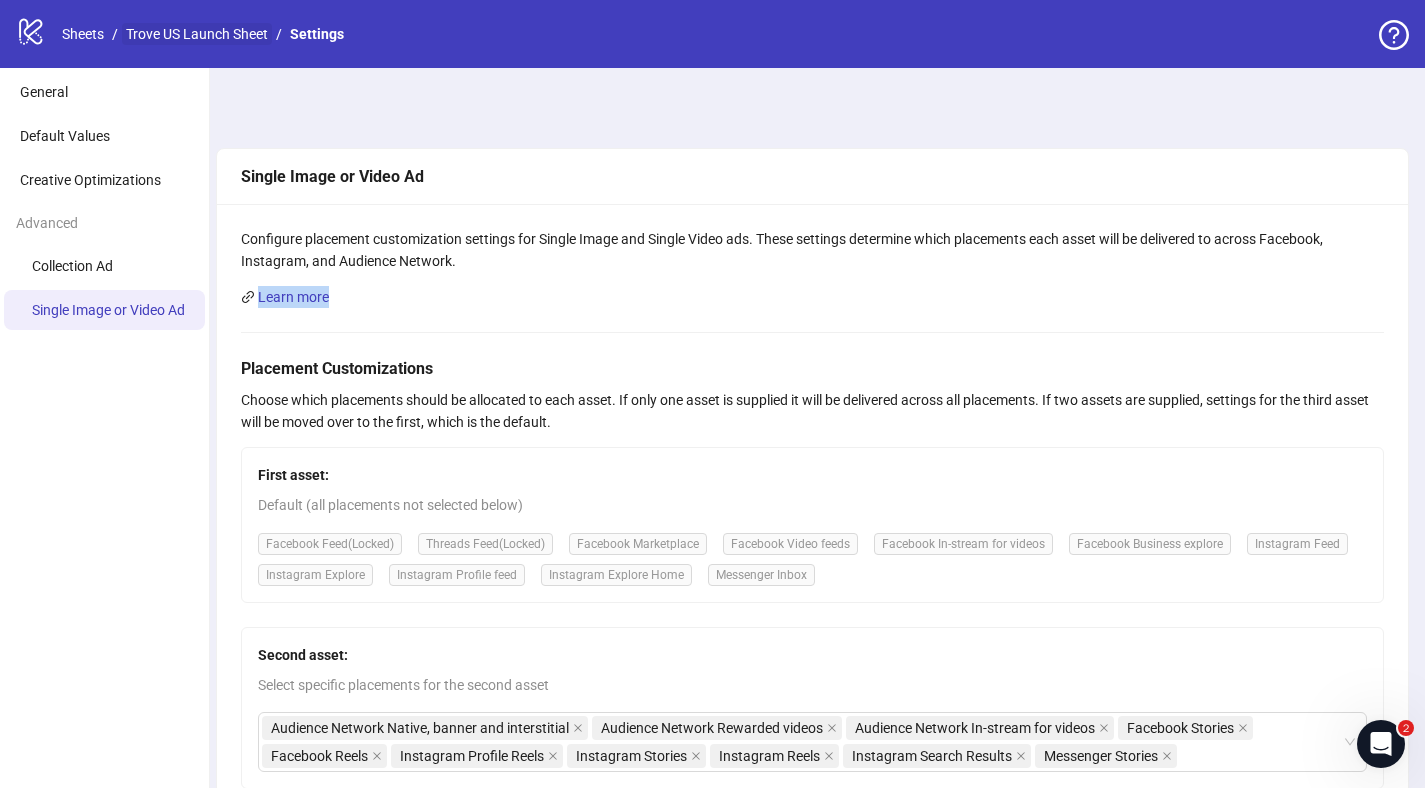 click on "Trove US Launch Sheet" at bounding box center [197, 34] 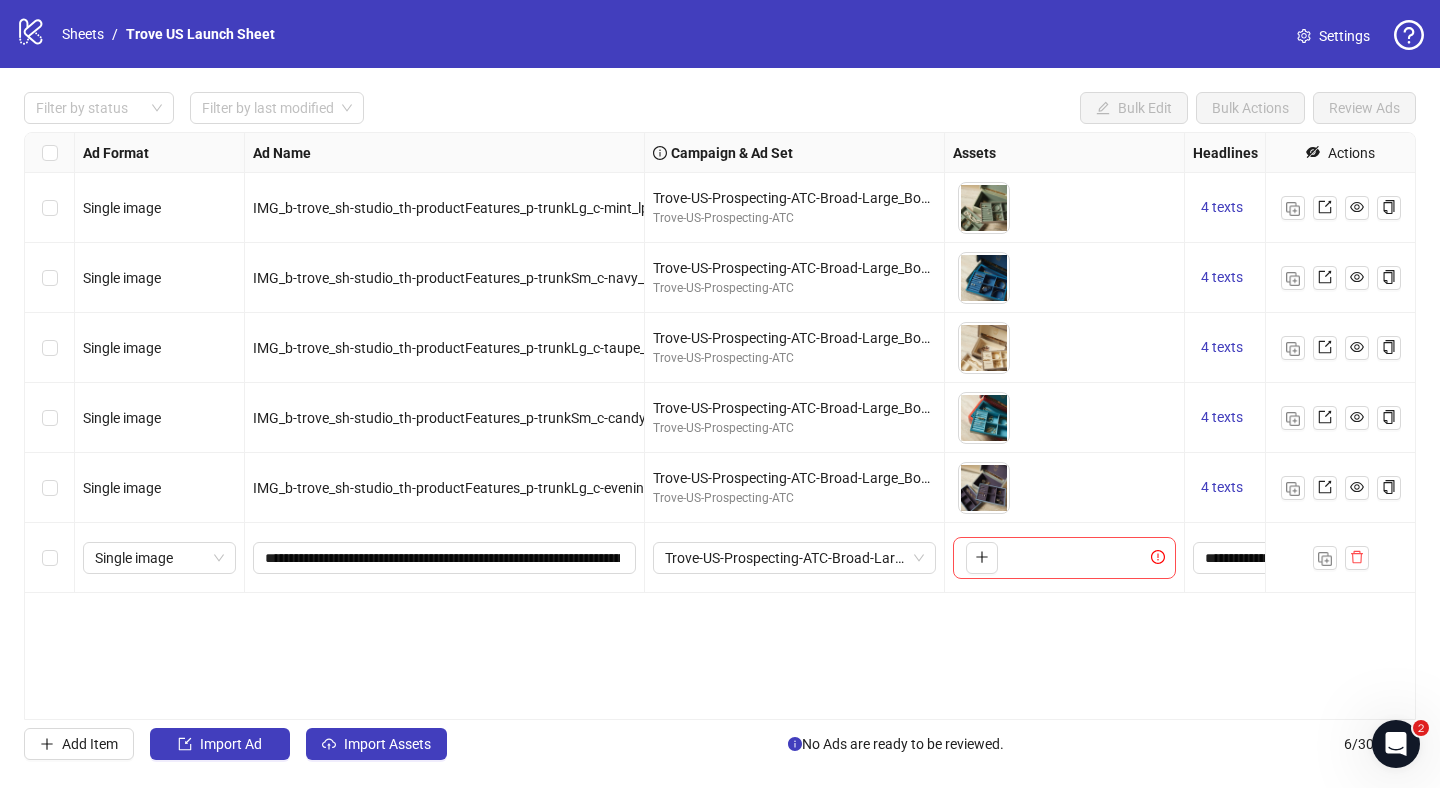 click at bounding box center (1315, 153) 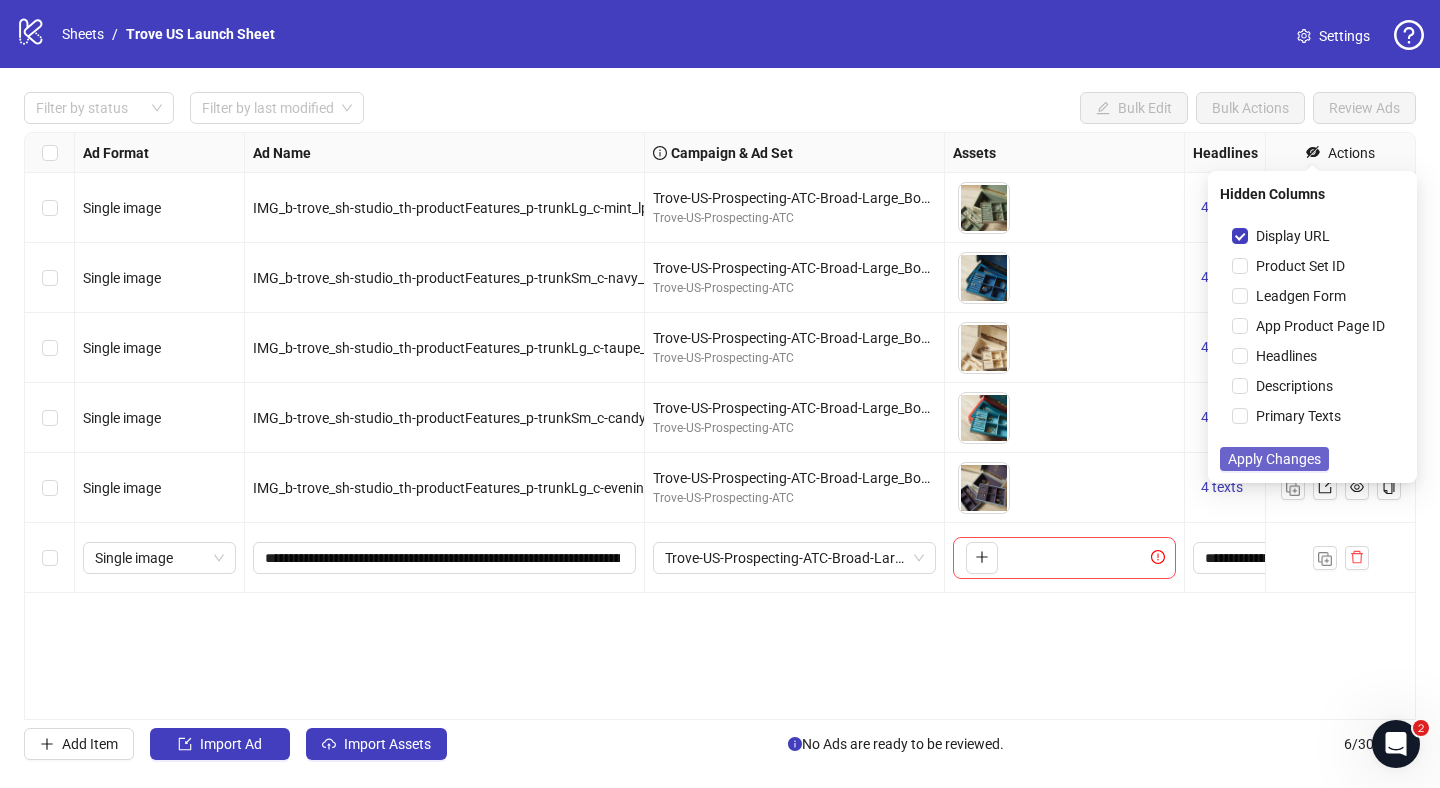 click on "Apply Changes" at bounding box center (1274, 459) 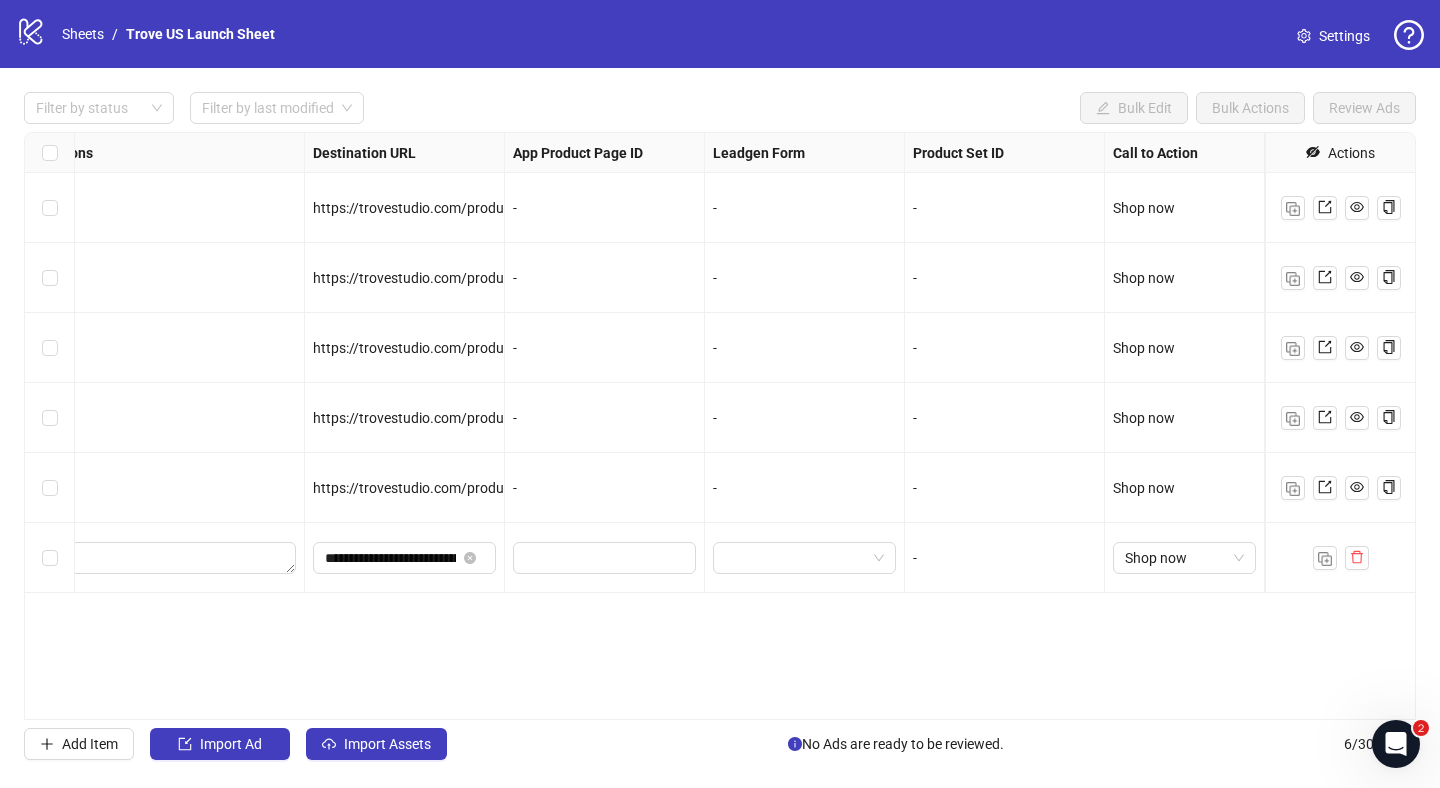 scroll, scrollTop: 0, scrollLeft: 1678, axis: horizontal 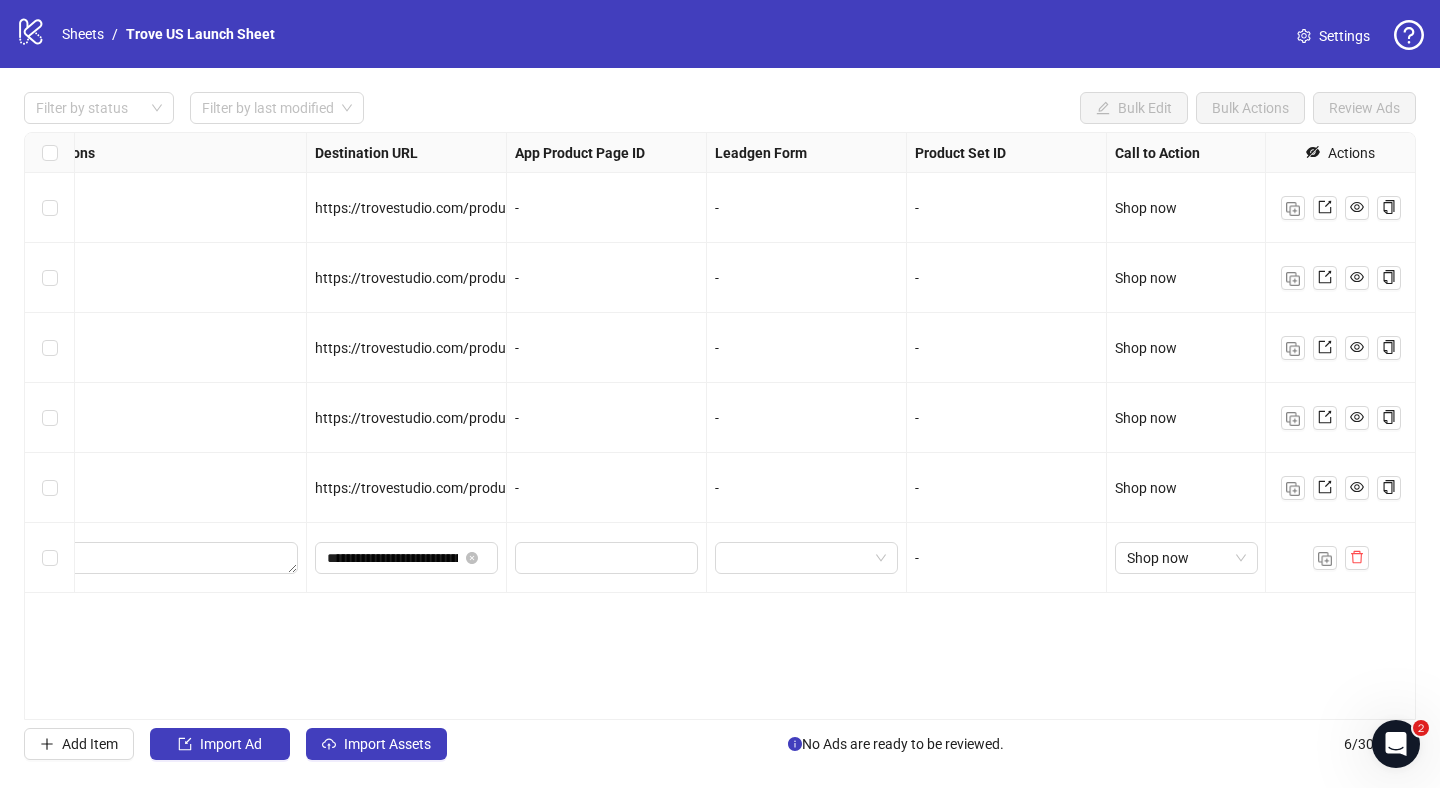 click on "Actions" at bounding box center [1340, 153] 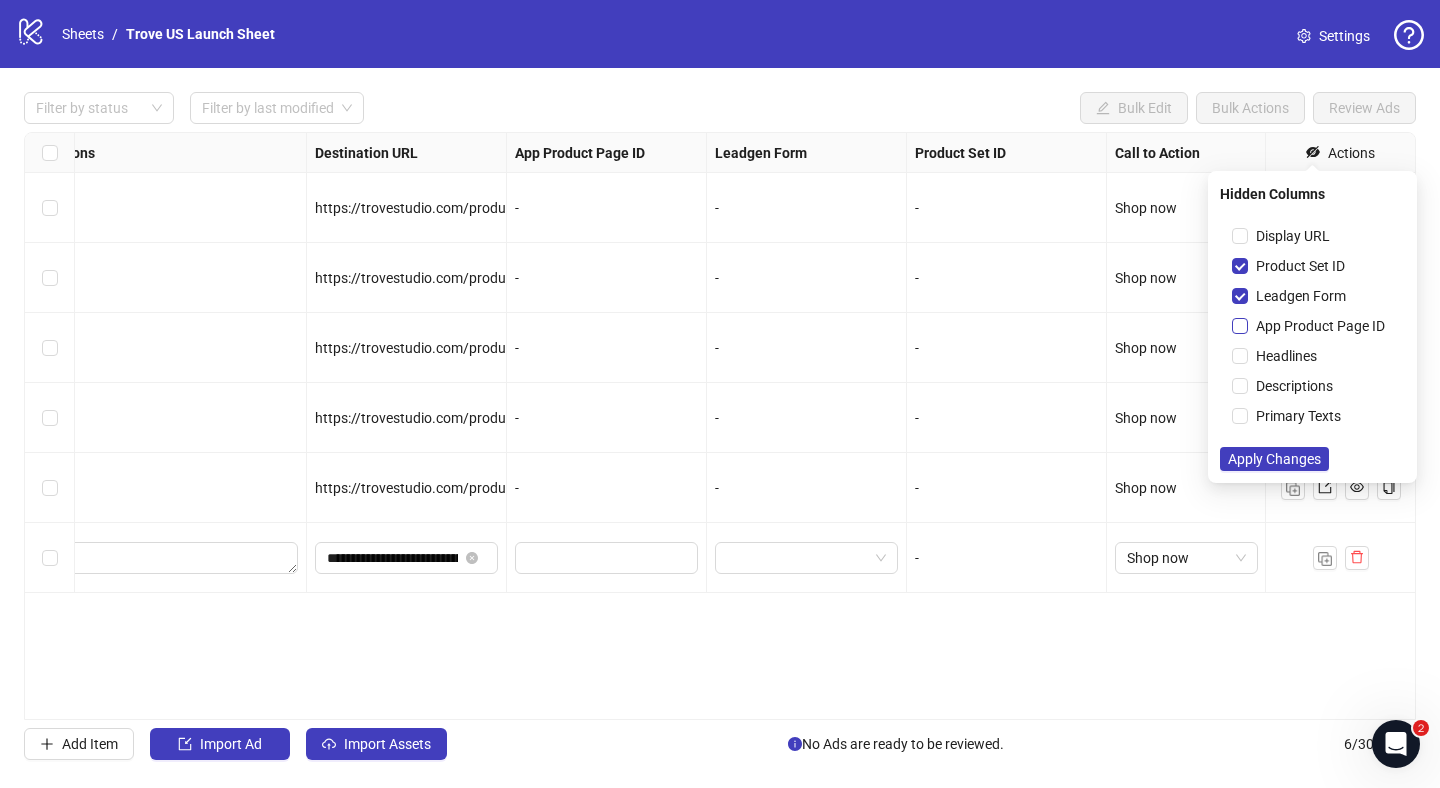 click on "App Product Page ID" at bounding box center (1293, 236) 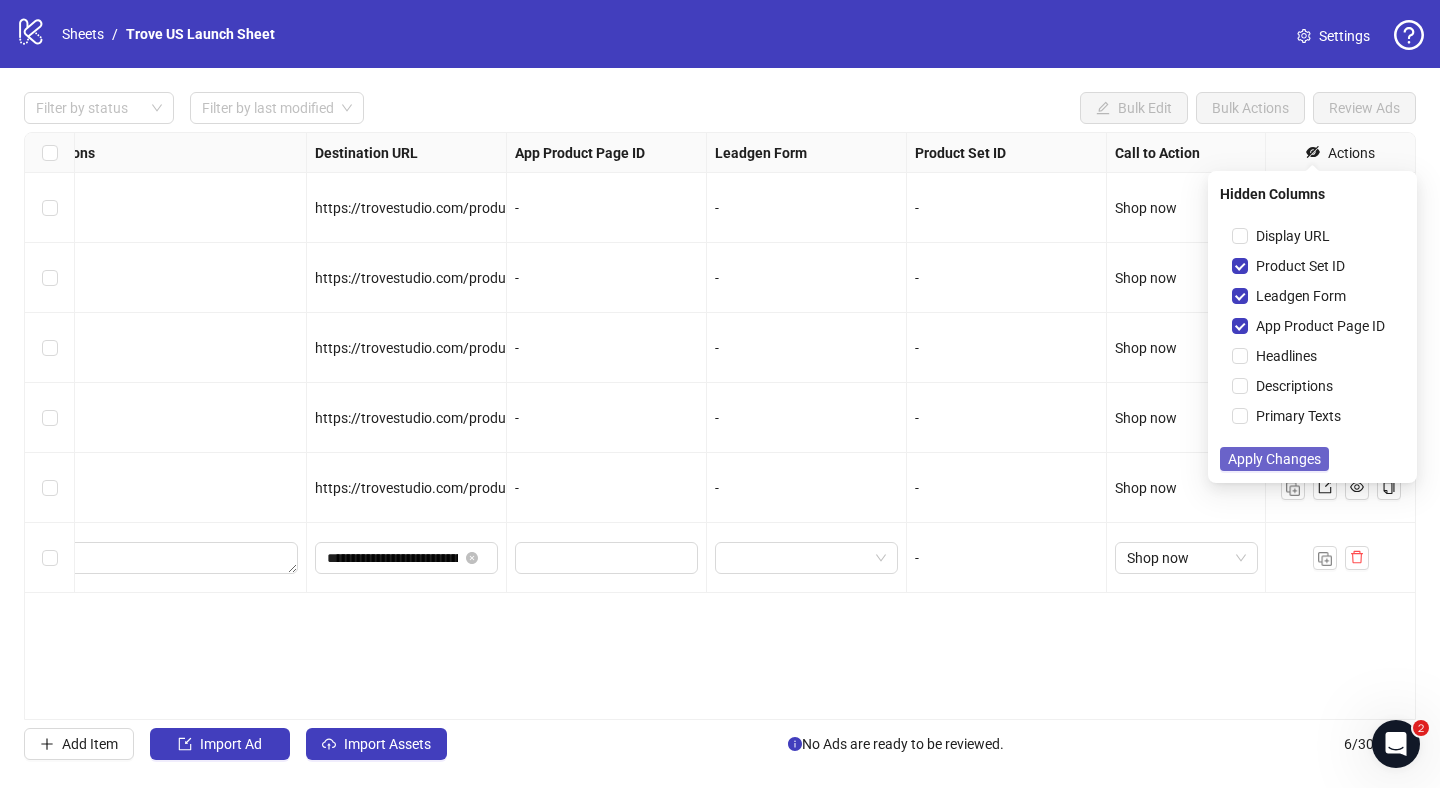click on "Apply Changes" at bounding box center [1274, 459] 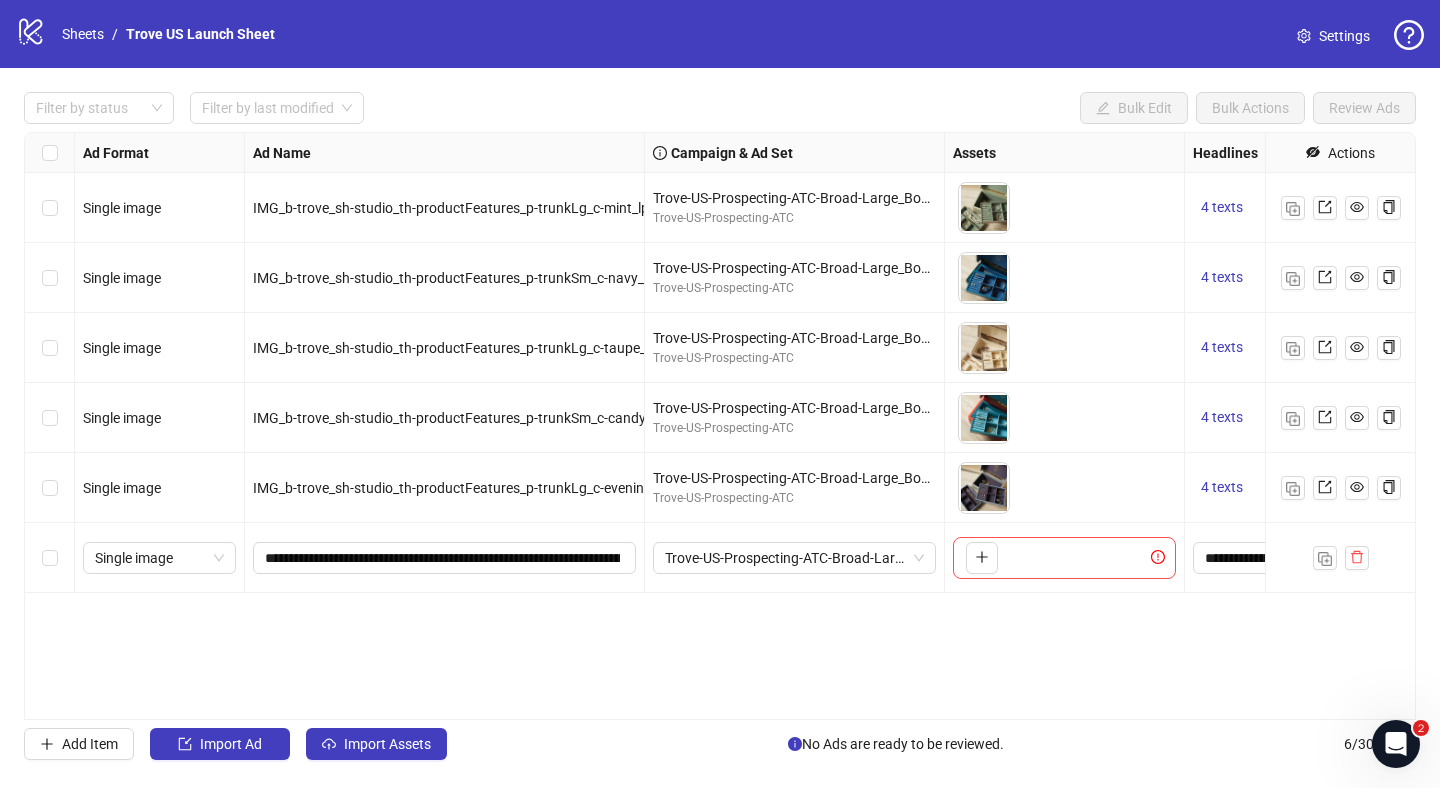 click at bounding box center [1313, 152] 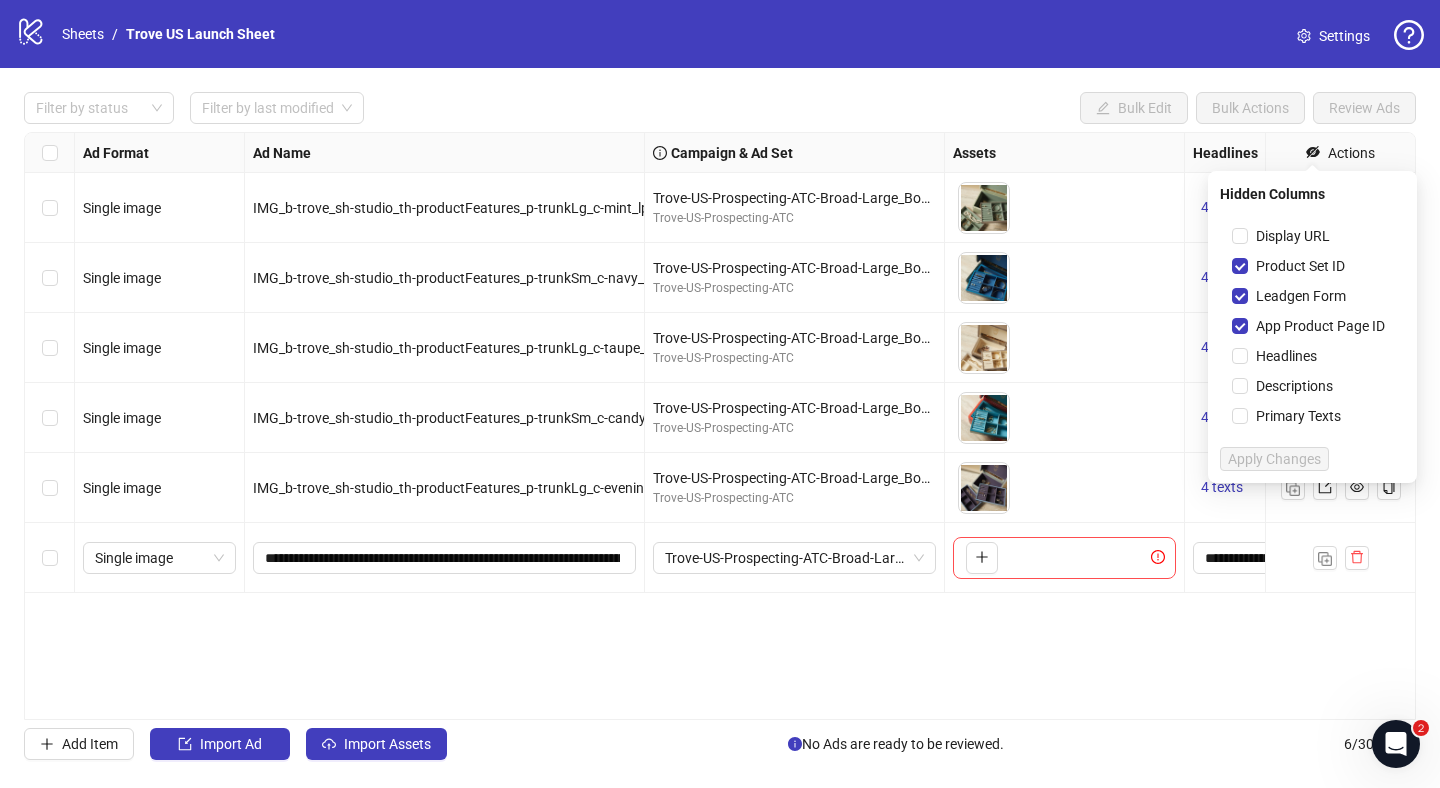 click on "Filter by status Filter by last modified Bulk Edit Bulk Actions Review Ads" at bounding box center [720, 34] 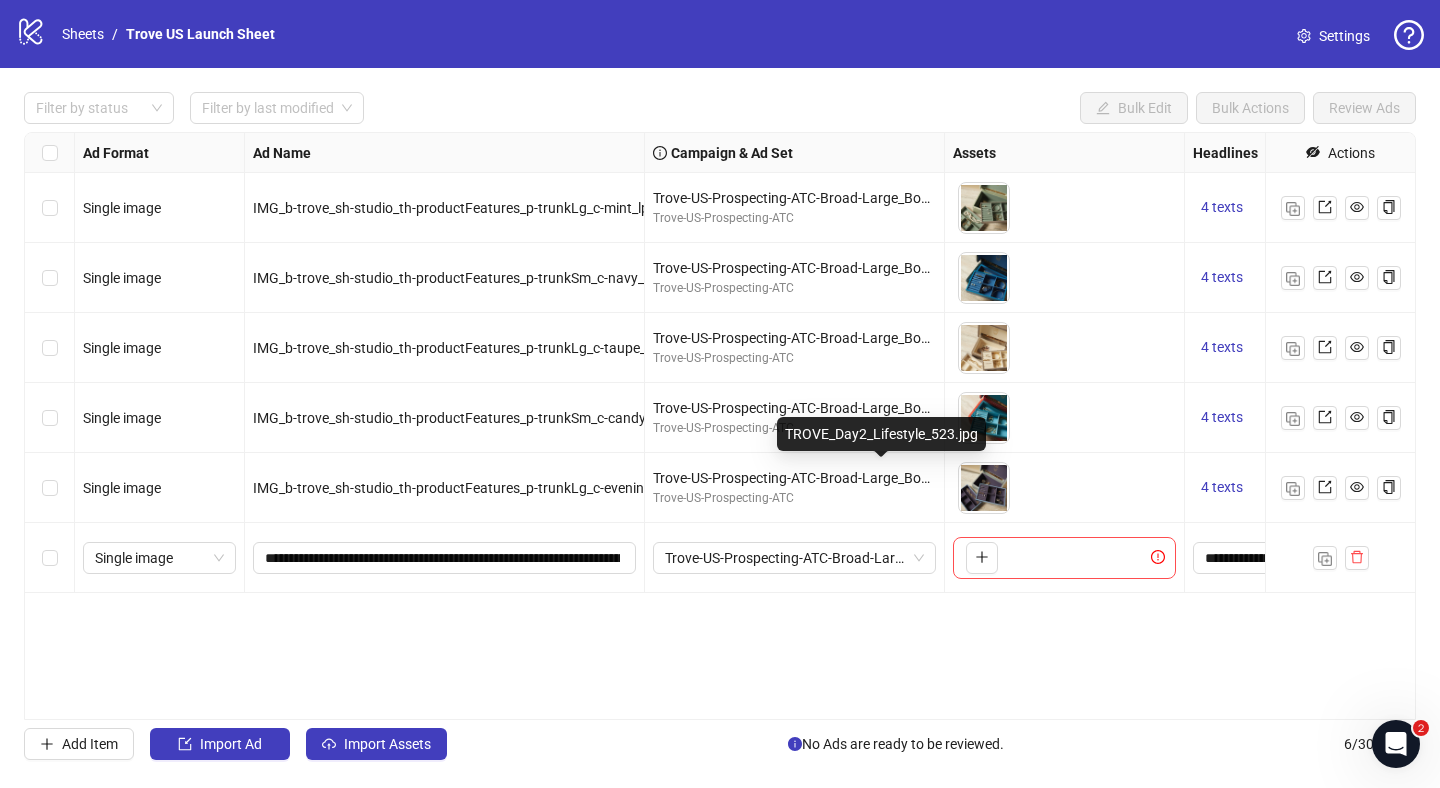 scroll, scrollTop: 0, scrollLeft: 377, axis: horizontal 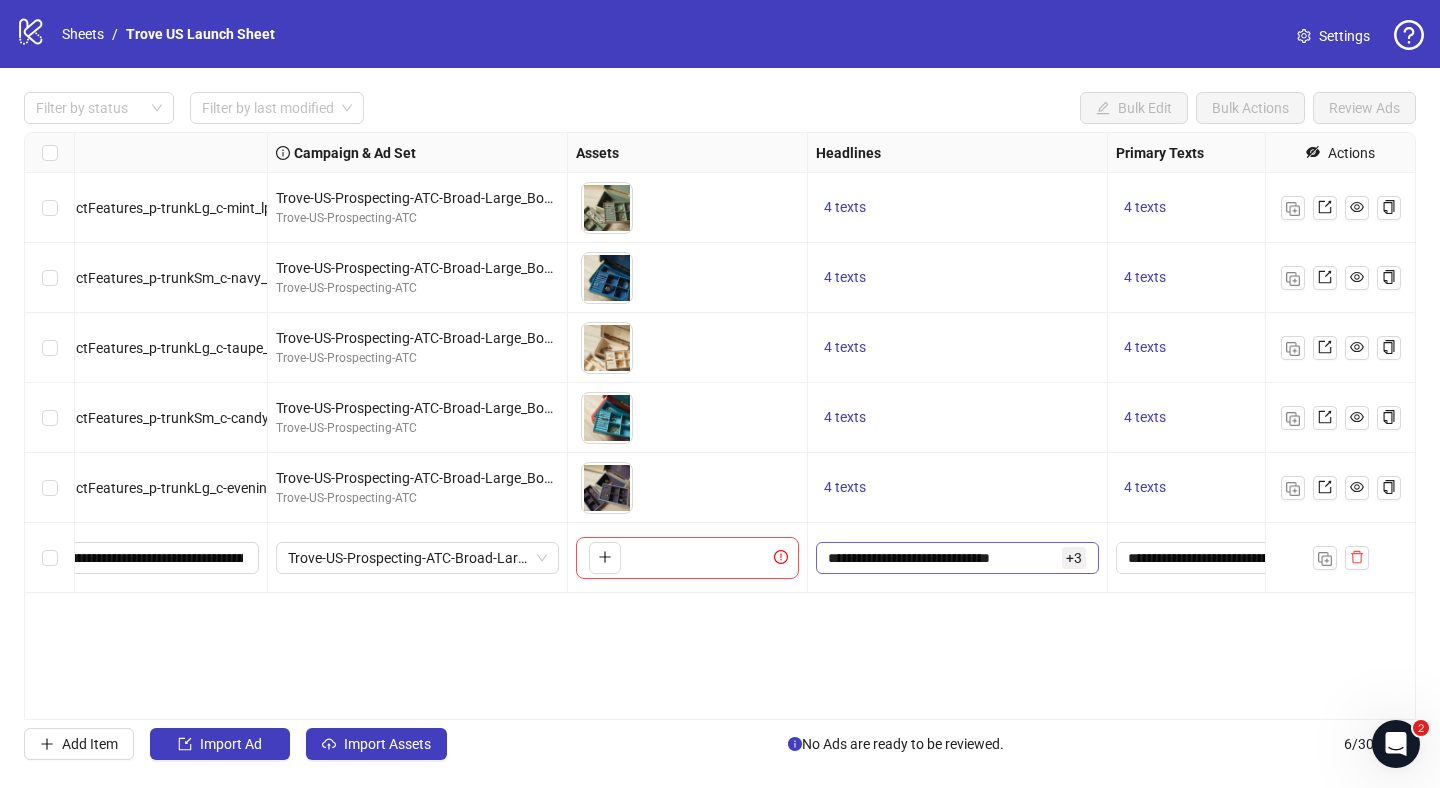 click on "+ 3" at bounding box center (1074, 558) 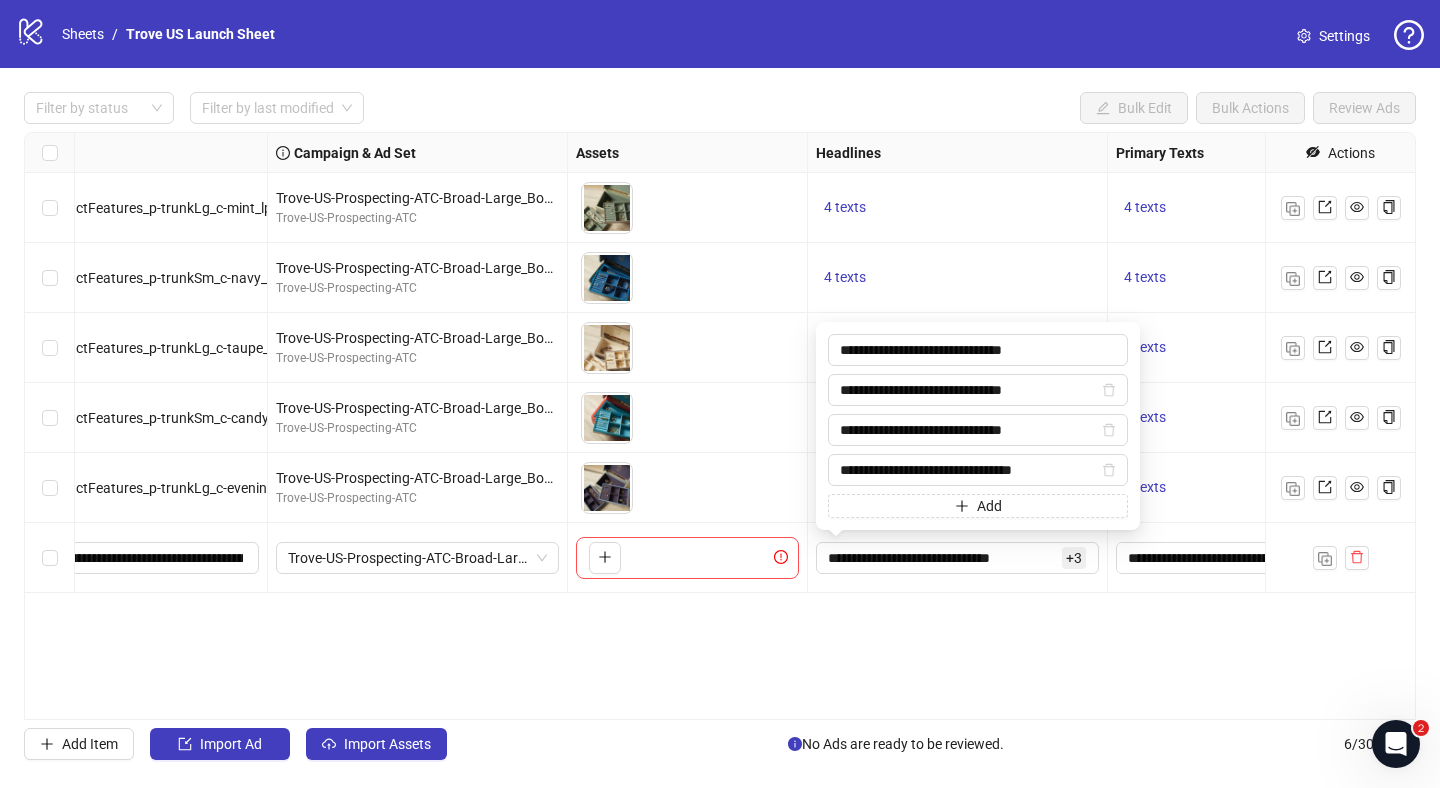 click on "Filter by status Filter by last modified Bulk Edit Bulk Actions Review Ads Ad Format Ad Name Campaign & Ad Set Assets Headlines Primary Texts Descriptions Destination URL Display URL Call to Action Actions Single image IMG_b-trove_sh-studio_th-productFeatures_p-trunkLg_c-mint_lp-pdp_vis-overhead mint multi tray interior Trove-US-Prospecting-ATC-Broad-Large_Boxes Trove-US-Prospecting-ATC
To pick up a draggable item, press the space bar.
While dragging, use the arrow keys to move the item.
Press space again to drop the item in its new position, or press escape to cancel.
4 texts 4 texts - https://trovestudio.com/products/trunk-jewellery-box-mint Single image IMG_b-trove_sh-studio_th-productFeatures_p-trunkSm_c-navy_lp-pdp_vis-overhead midnight navy interior trunk tray Trove-US-Prospecting-ATC-Broad-Large_Boxes Trove-US-Prospecting-ATC 4 texts 4 texts - https://trovestudio.com/products/mini-trunk-midnight-navy Single image Trove-US-Prospecting-ATC-Broad-Large_Boxes Trove-US-Prospecting-ATC - -" at bounding box center (720, 426) 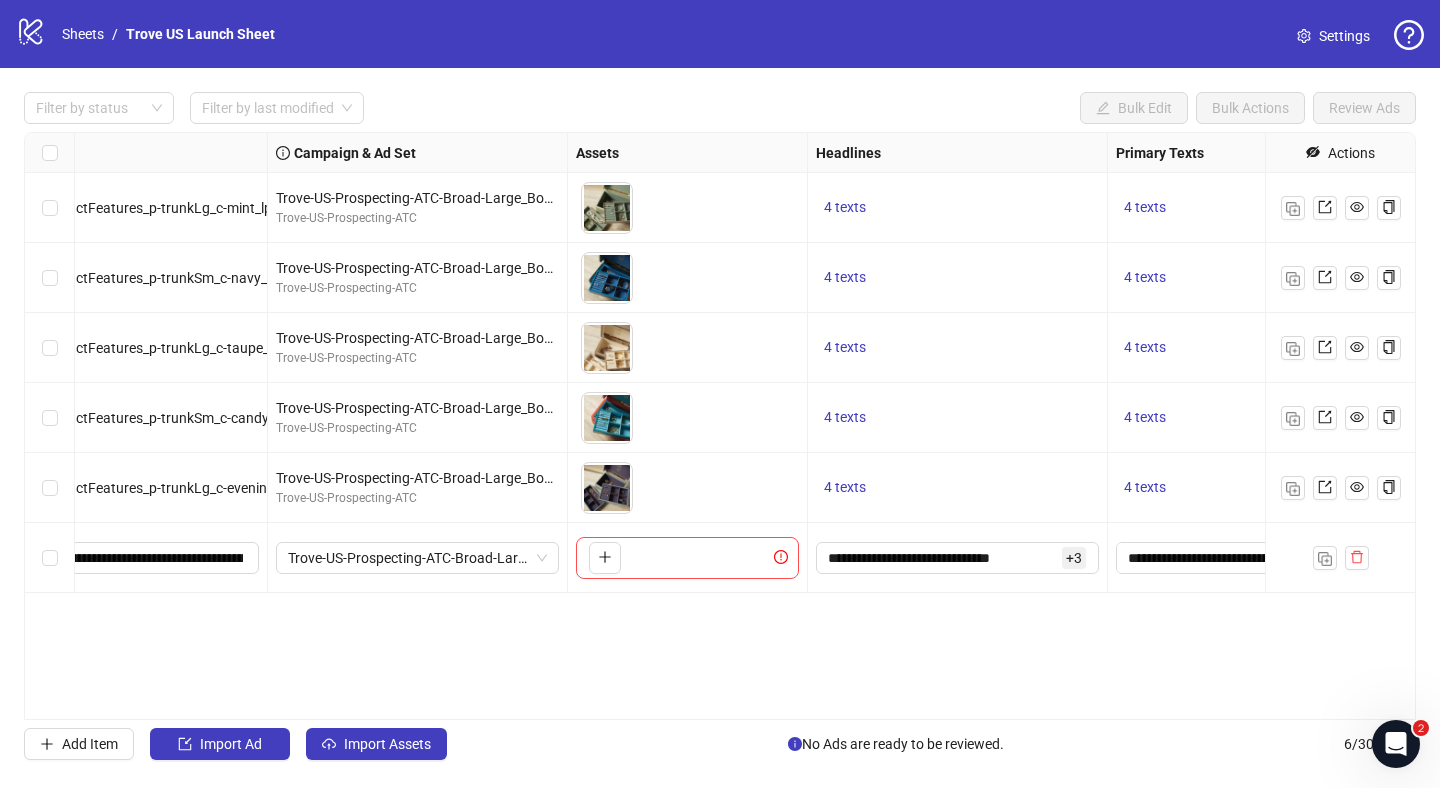 click on "Actions" at bounding box center (1351, 153) 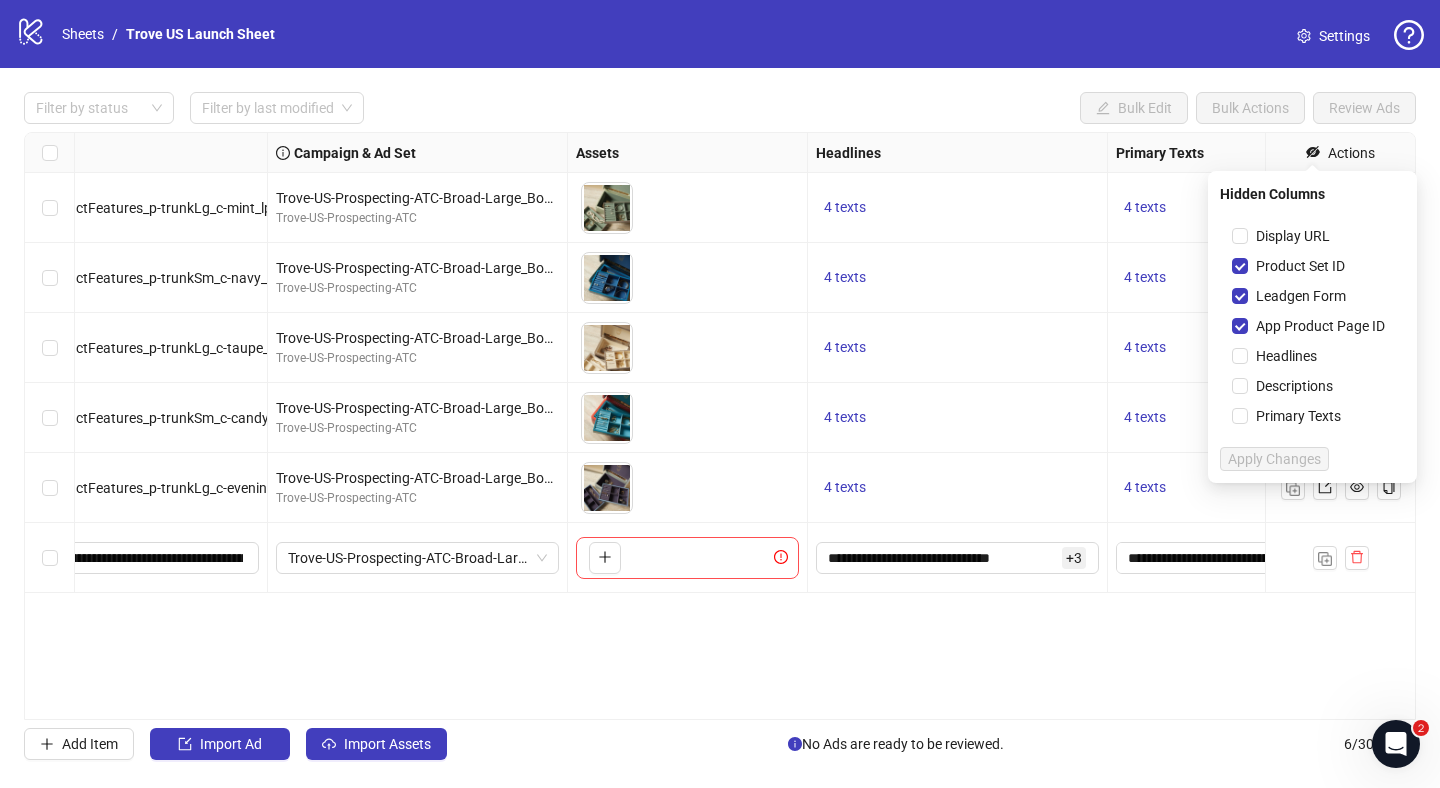 click at bounding box center [1313, 152] 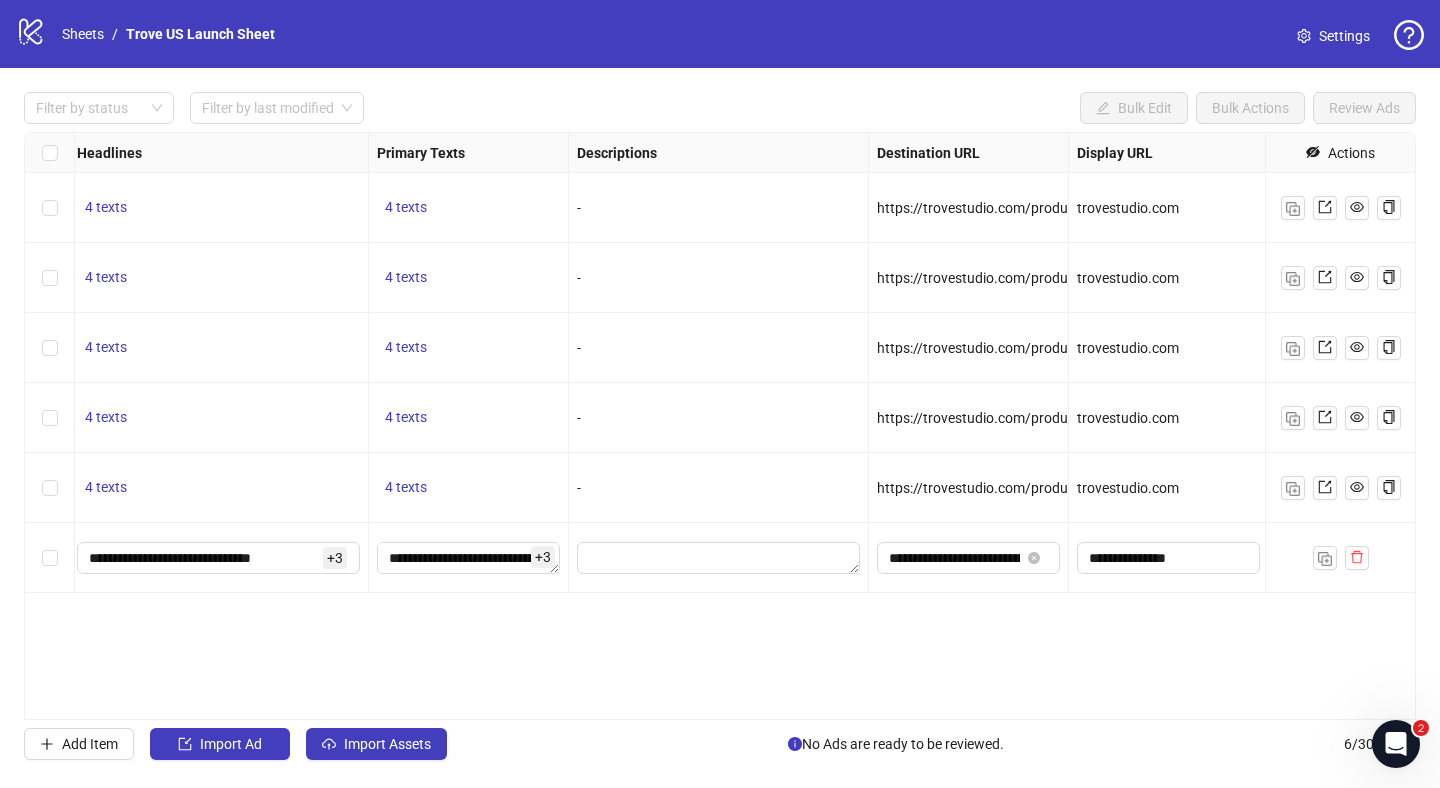 scroll, scrollTop: 0, scrollLeft: 1280, axis: horizontal 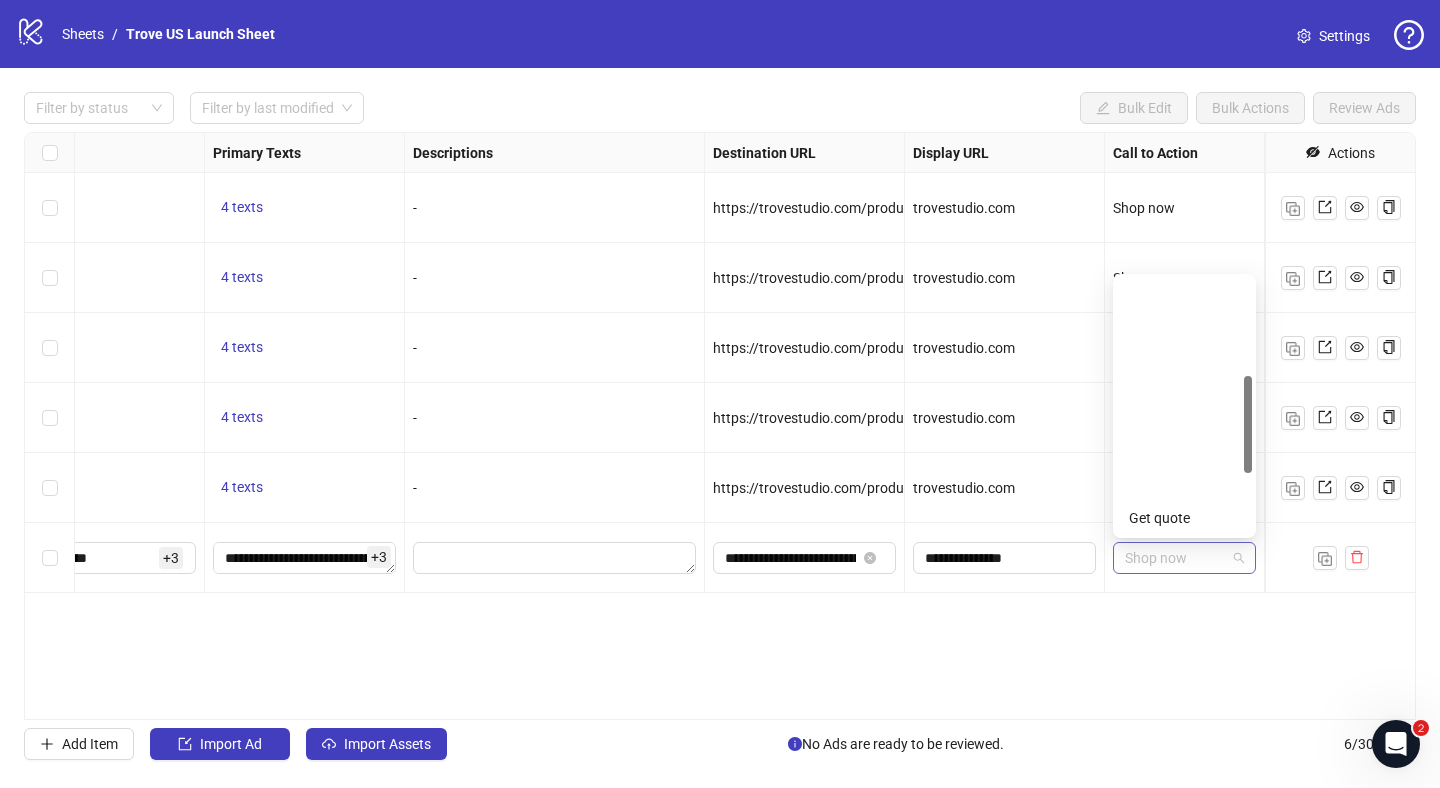 click on "Shop now" at bounding box center (1184, 558) 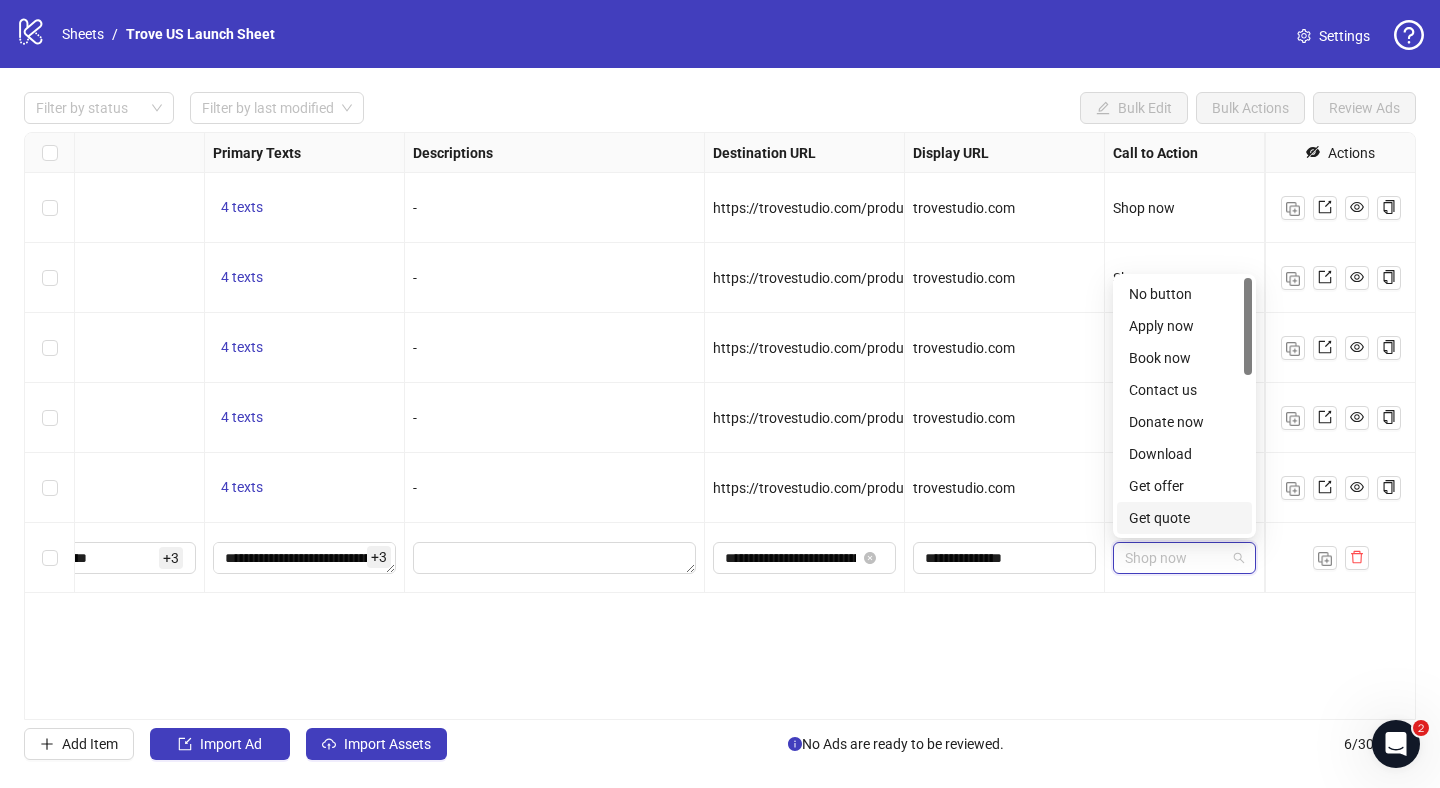 scroll, scrollTop: 3, scrollLeft: 0, axis: vertical 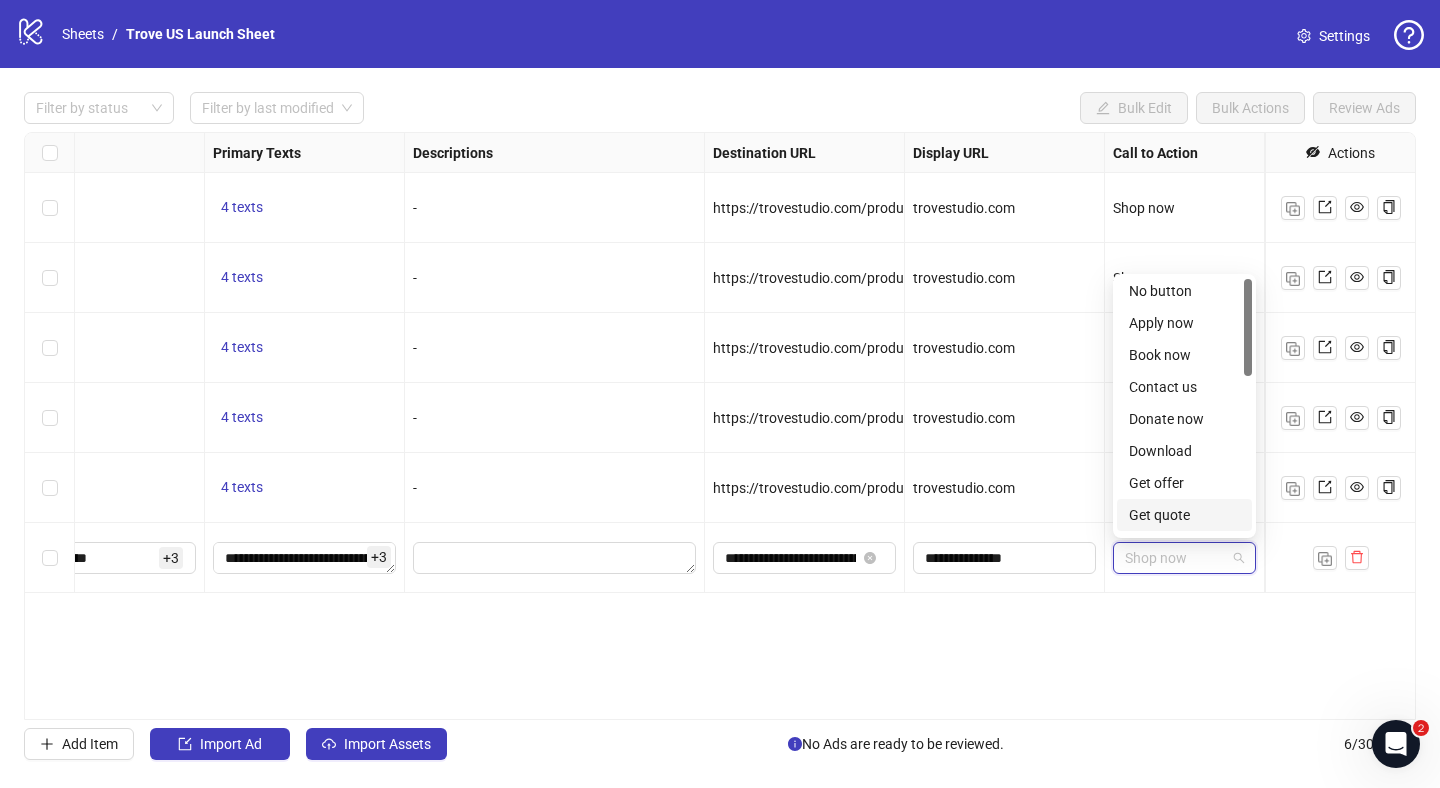 click on "Ad Format Ad Name Campaign & Ad Set Assets Headlines Primary Texts Descriptions Destination URL Display URL Call to Action Actions
To pick up a draggable item, press the space bar.
While dragging, use the arrow keys to move the item.
Press space again to drop the item in its new position, or press escape to cancel.
4 texts 4 texts - https://trovestudio.com/products/trunk-jewellery-box-mint trovestudio.com Shop now
To pick up a draggable item, press the space bar.
While dragging, use the arrow keys to move the item.
Press space again to drop the item in its new position, or press escape to cancel.
4 texts 4 texts - https://trovestudio.com/products/mini-trunk-midnight-navy trovestudio.com Shop now
To pick up a draggable item, press the space bar.
While dragging, use the arrow keys to move the item.
Press space again to drop the item in its new position, or press escape to cancel.
4 texts 4 texts - https://trovestudio.com/products/trunk-taupe trovestudio.com - - +" at bounding box center (720, 426) 